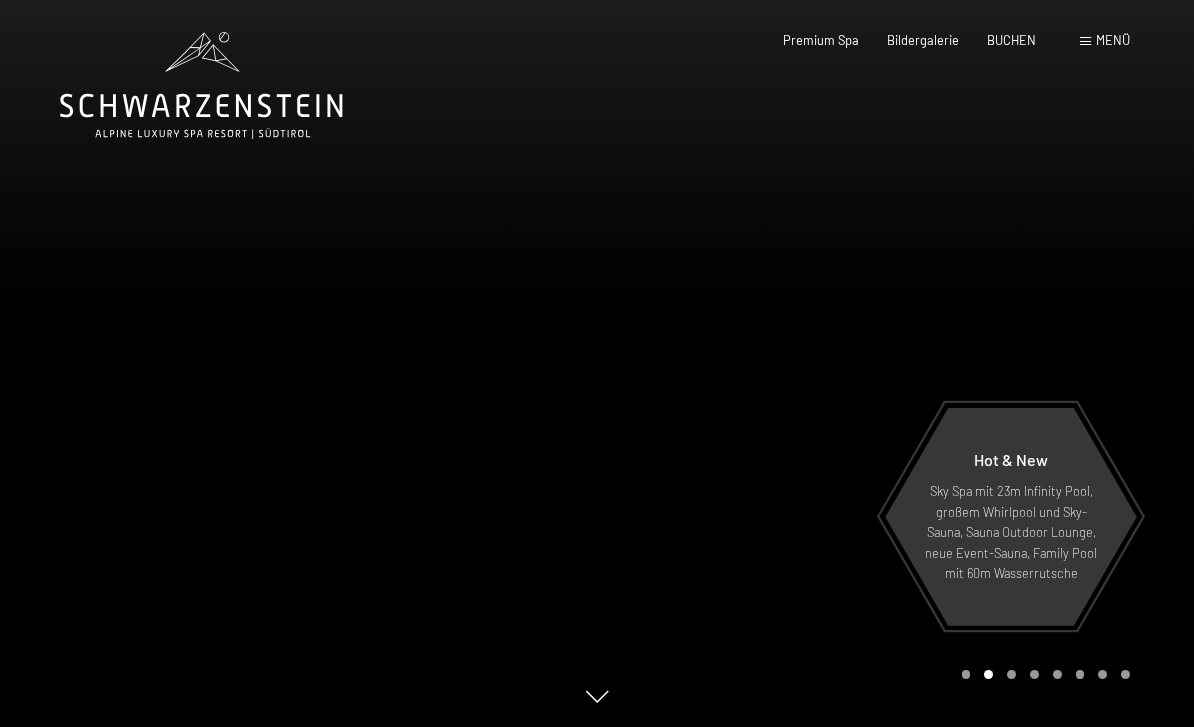 scroll, scrollTop: 0, scrollLeft: 0, axis: both 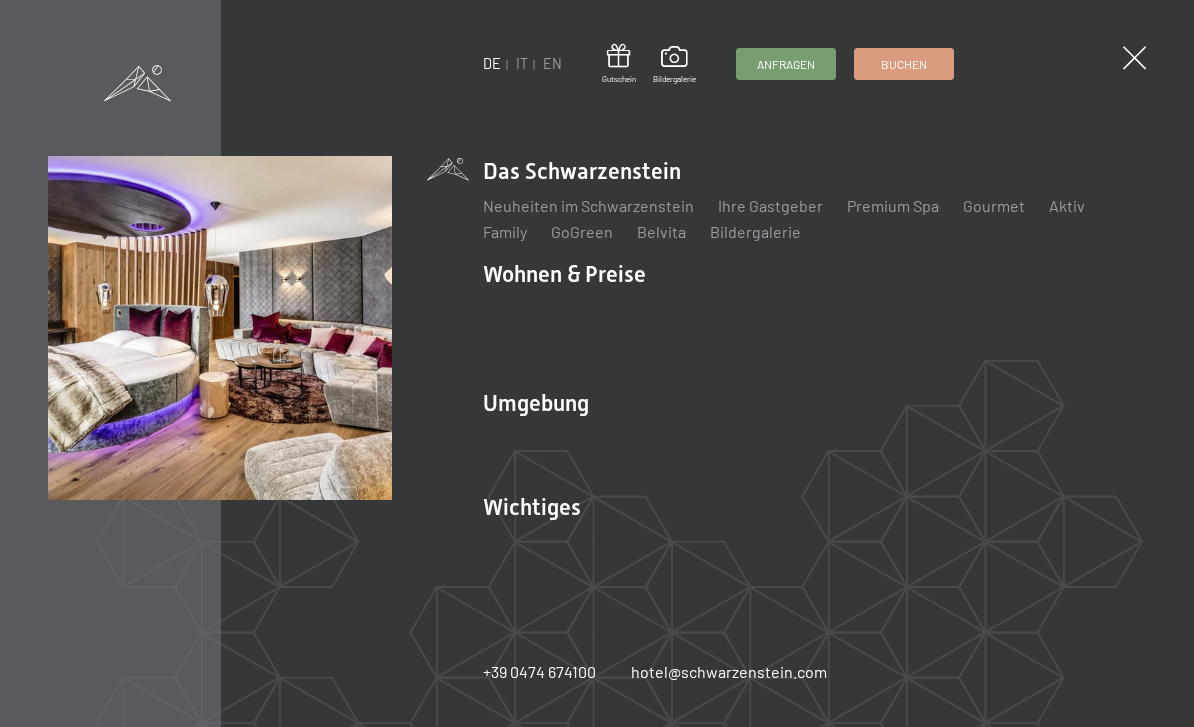 click on "Zimmer & Preise" at bounding box center (695, 309) 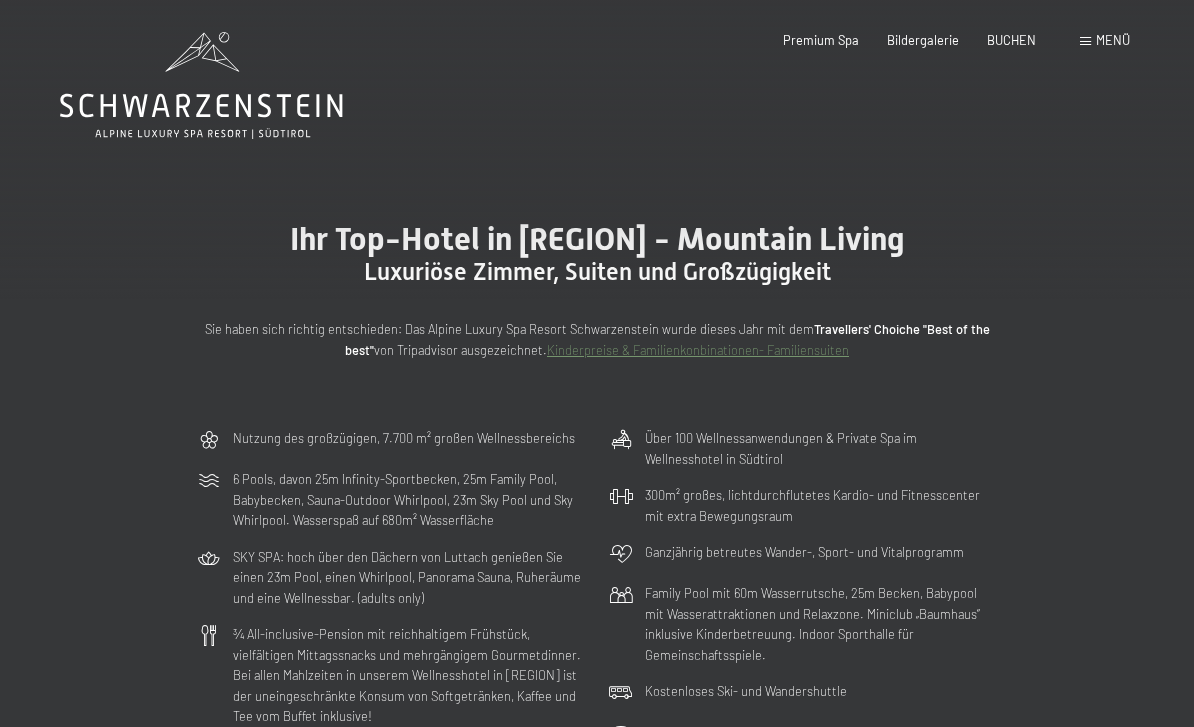 scroll, scrollTop: 0, scrollLeft: 0, axis: both 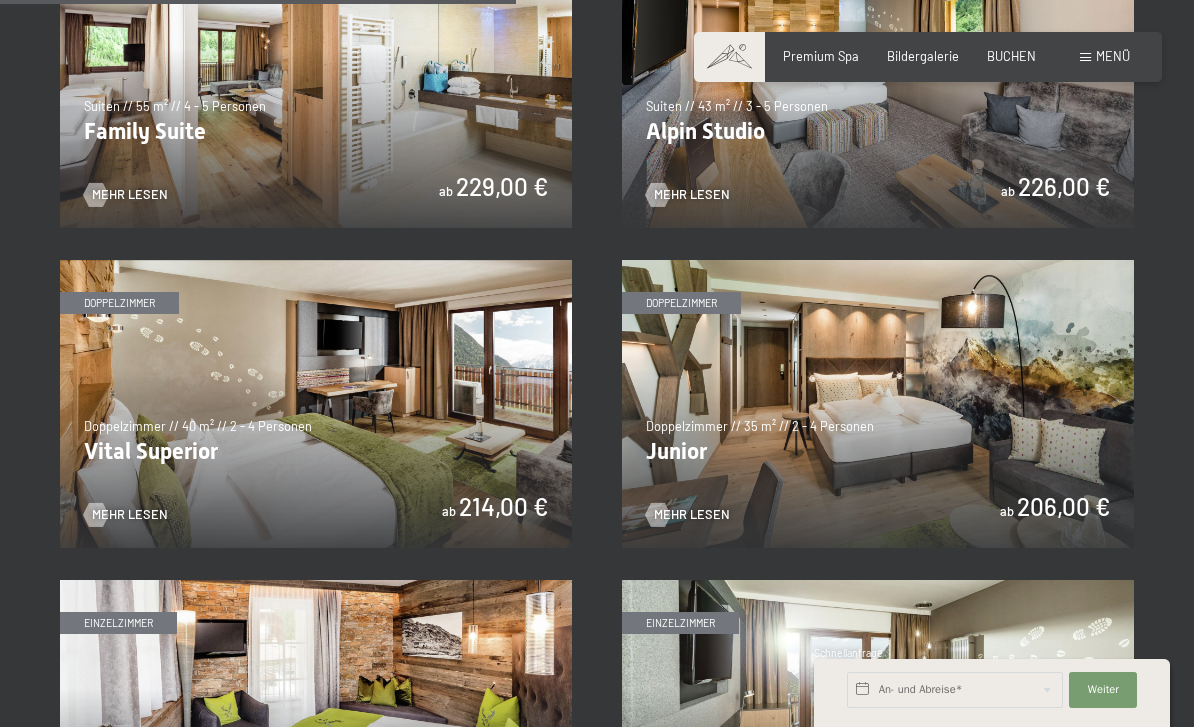 click at bounding box center [878, 404] 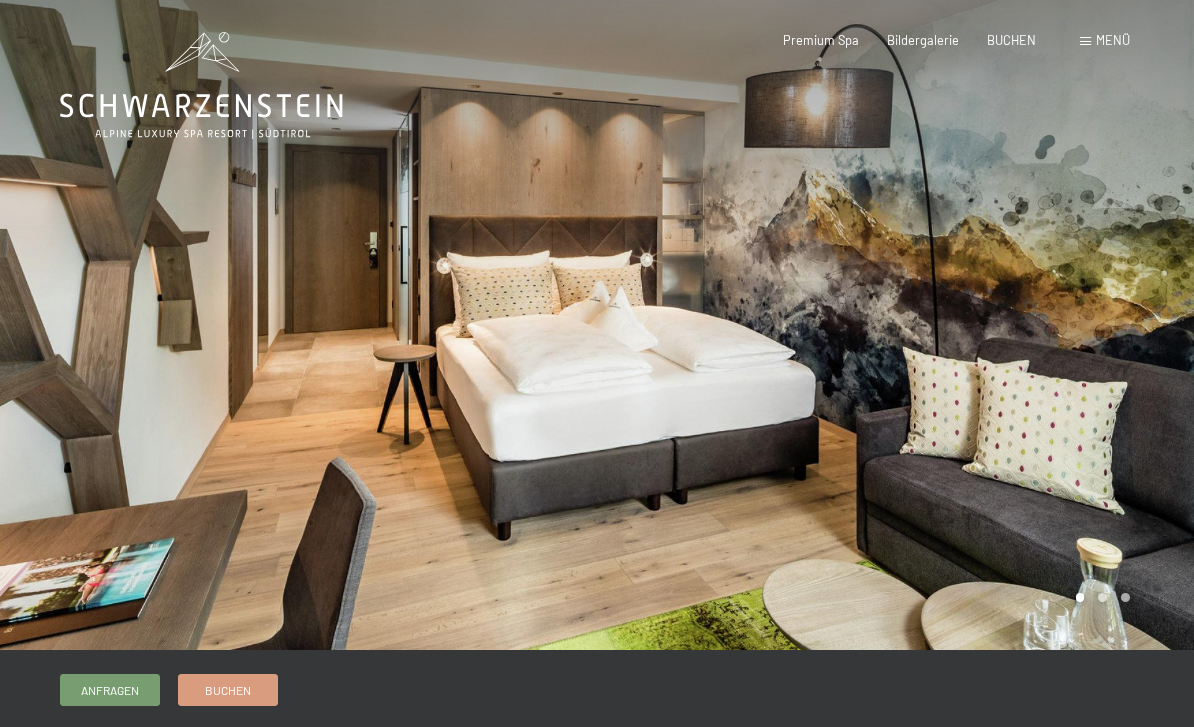 scroll, scrollTop: 0, scrollLeft: 0, axis: both 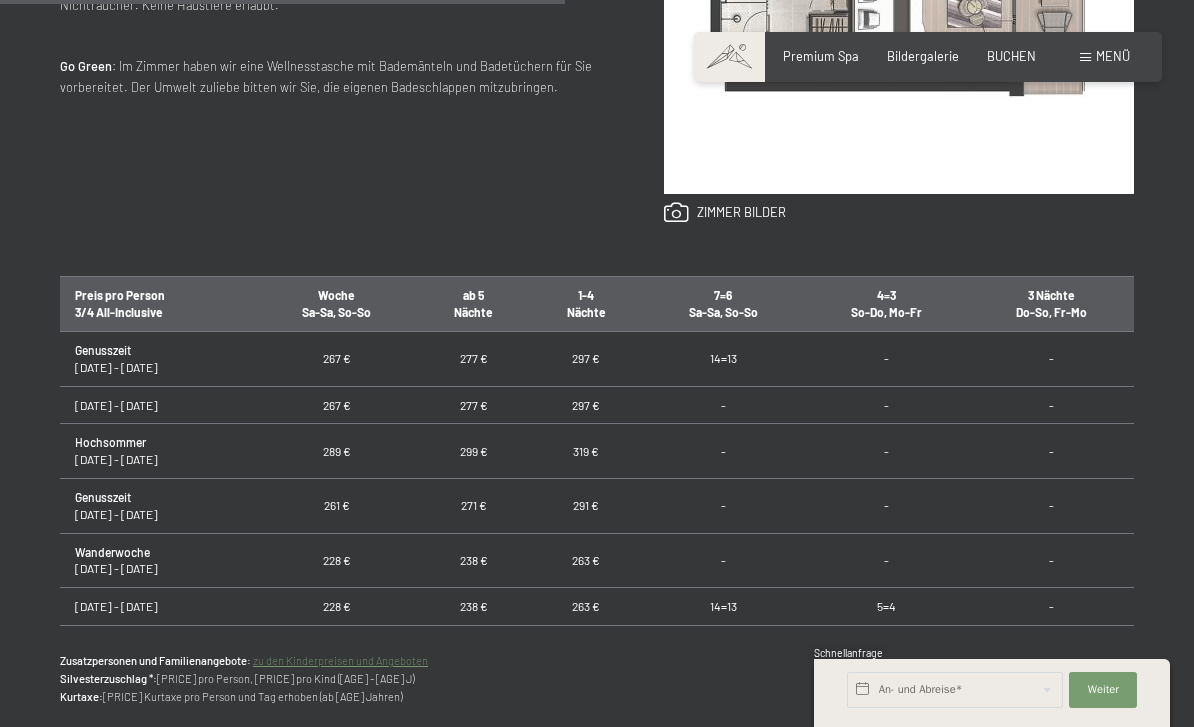 click on "Zurück zur Übersicht" at bounding box center (188, 753) 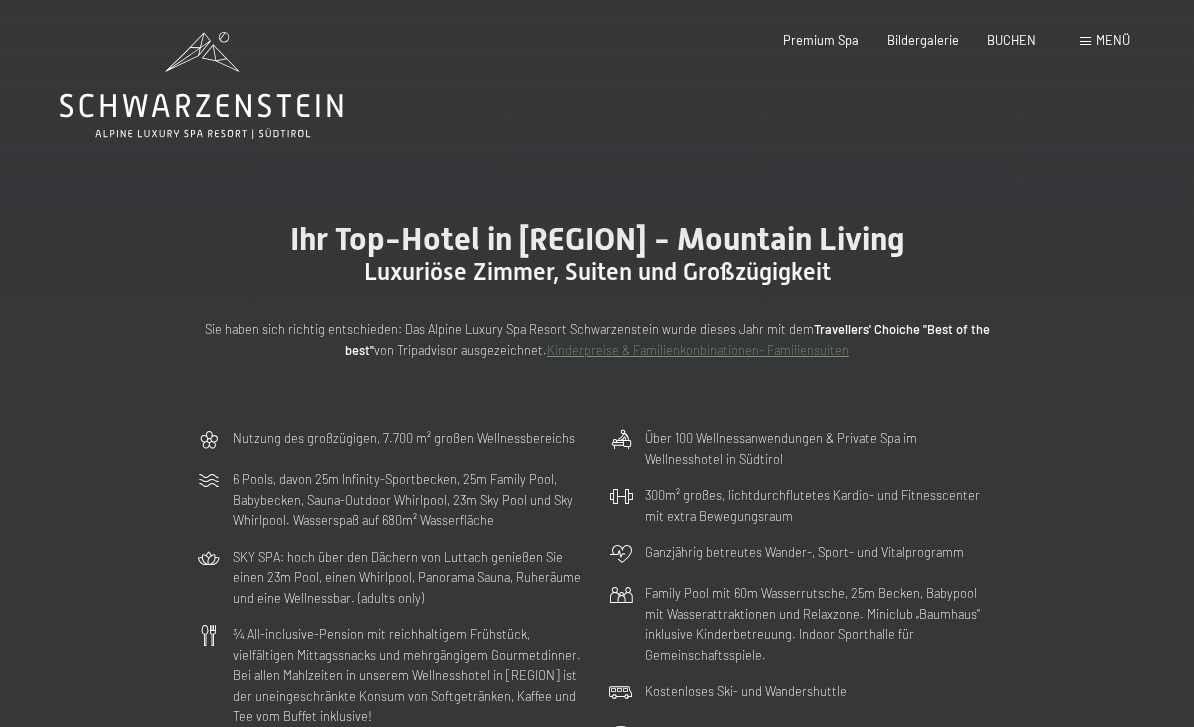 scroll, scrollTop: 0, scrollLeft: 0, axis: both 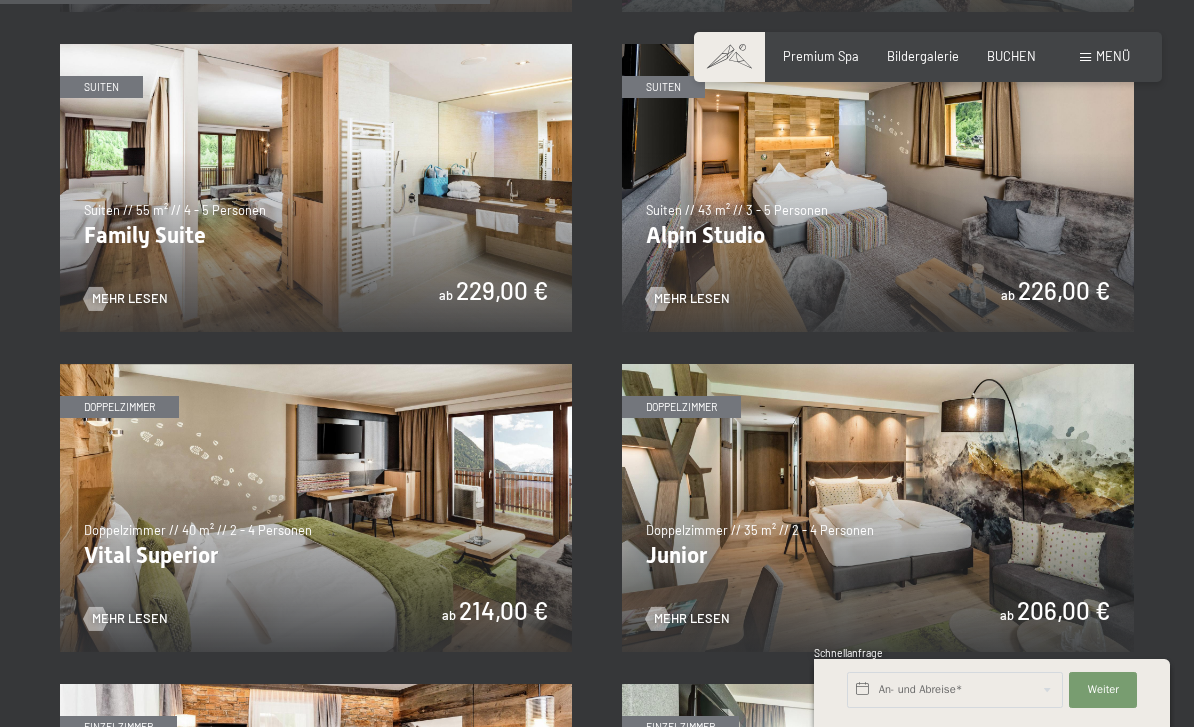 click at bounding box center (316, 508) 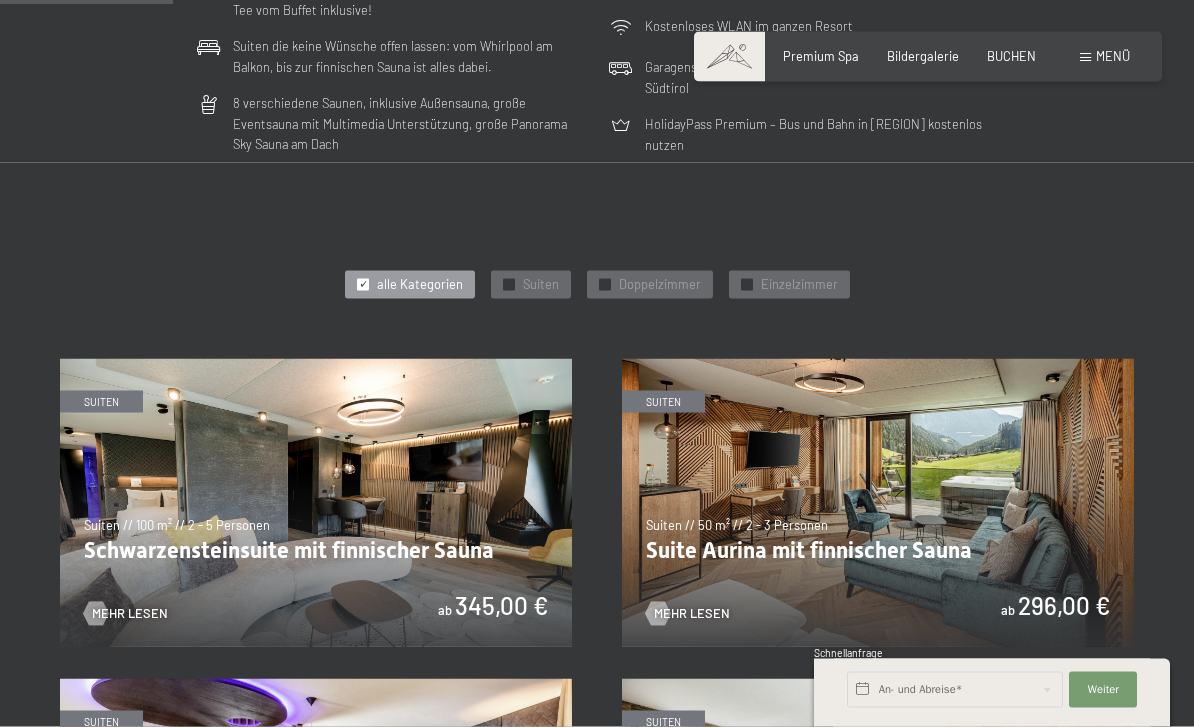 scroll, scrollTop: 707, scrollLeft: 0, axis: vertical 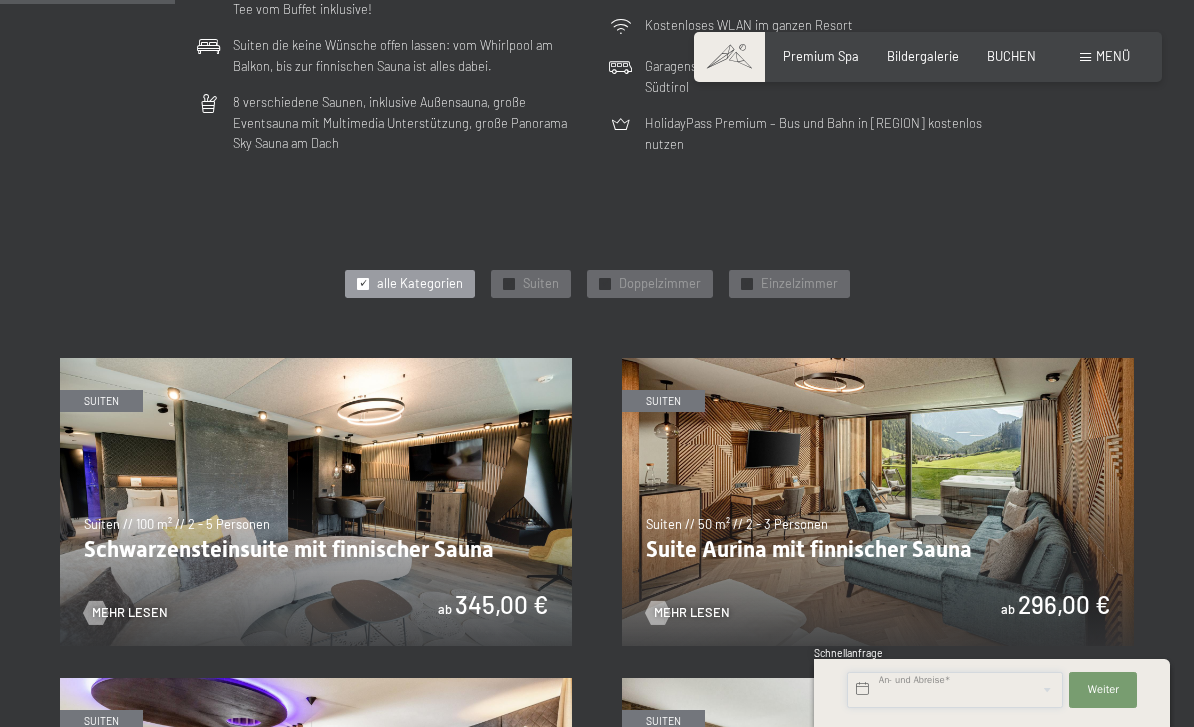 click at bounding box center [955, 690] 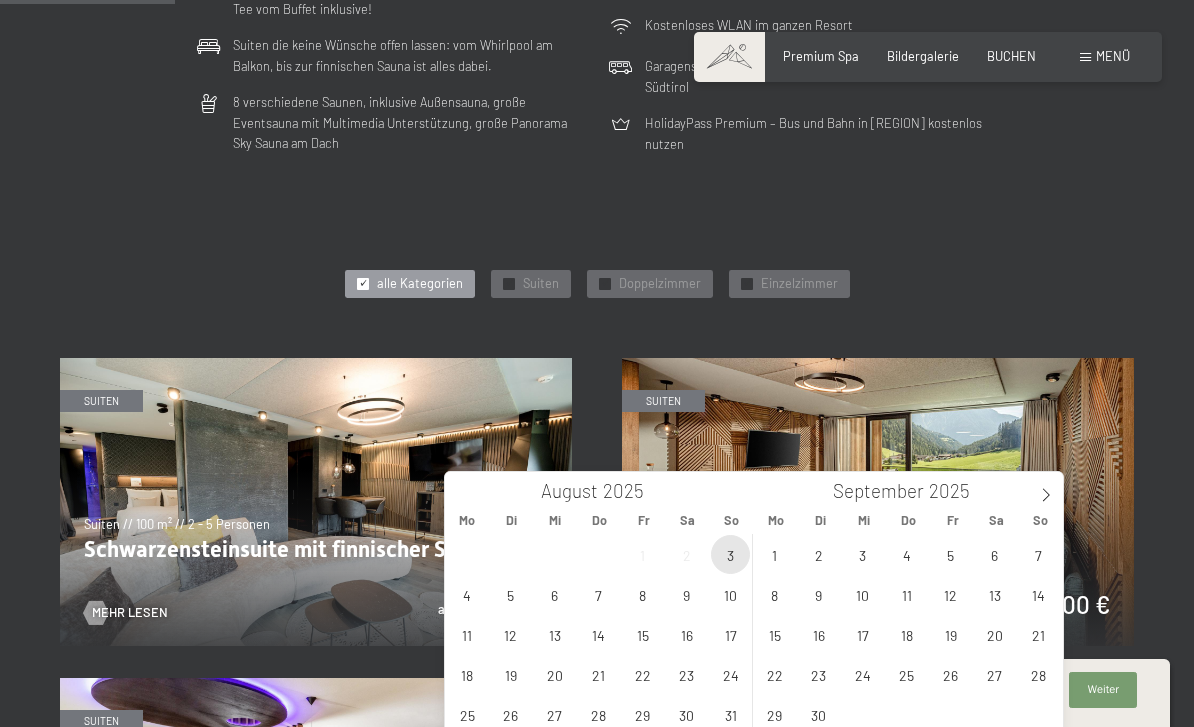 click on "3" at bounding box center (730, 554) 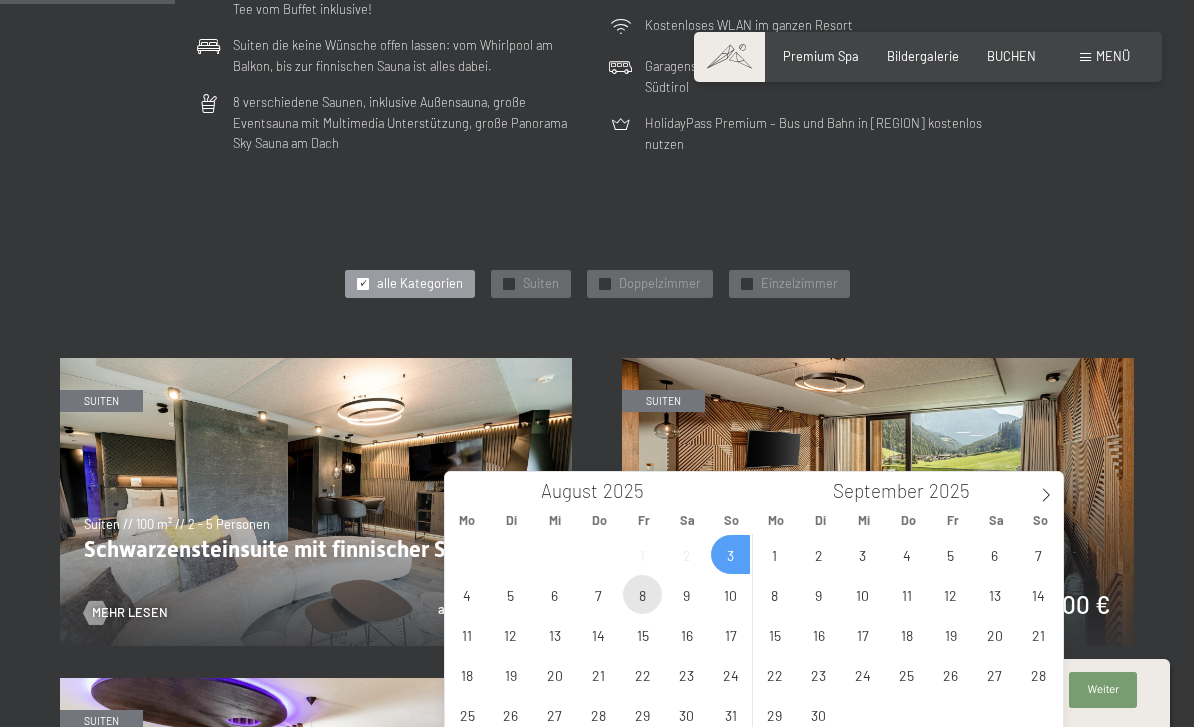 click on "8" at bounding box center [642, 594] 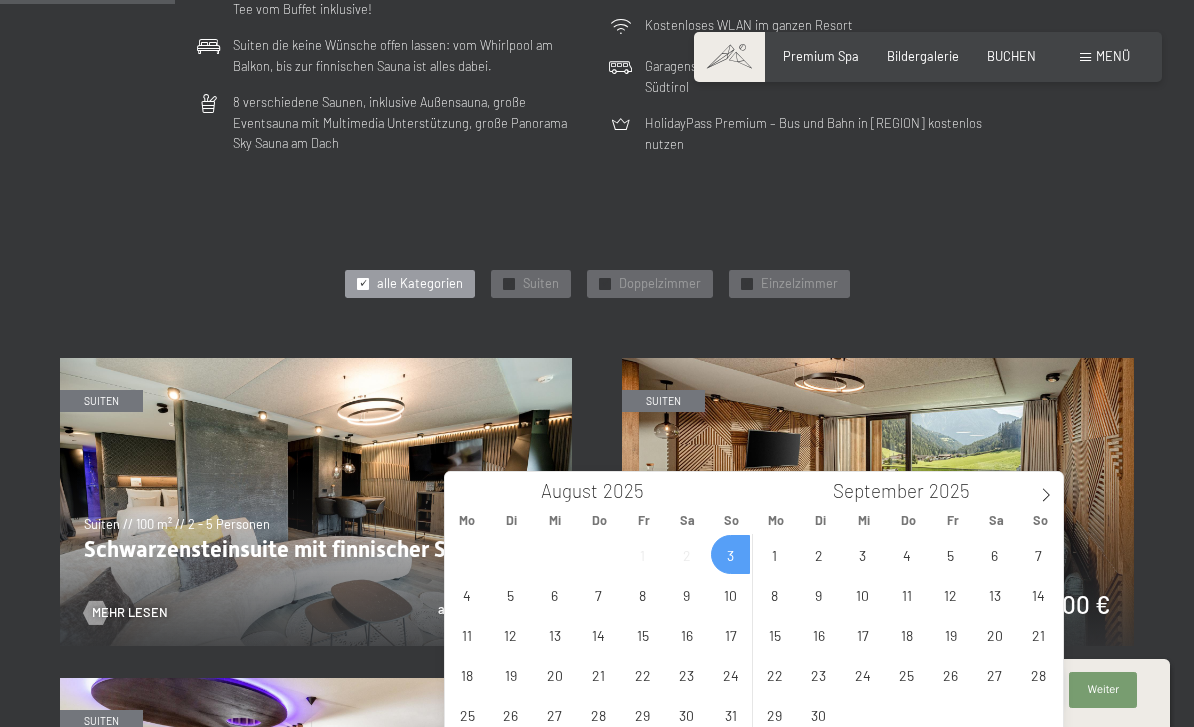 type on "So. 03.08.2025 - Fr. 08.08.2025" 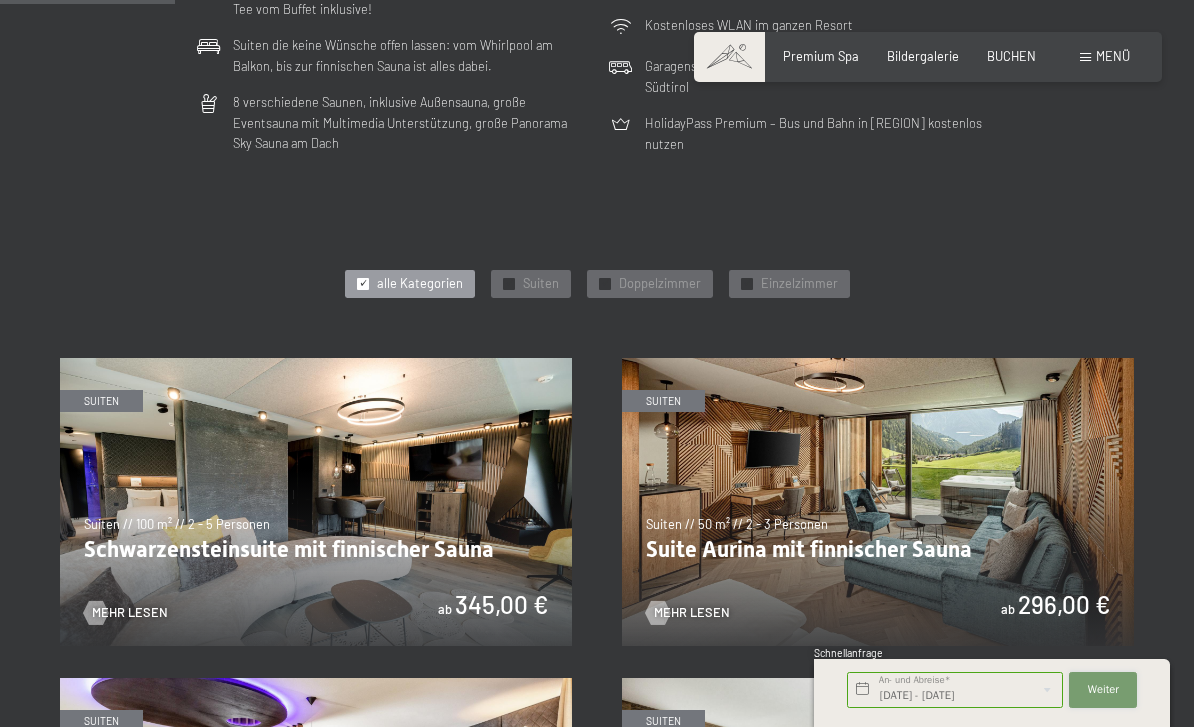 click on "Weiter" at bounding box center (1103, 690) 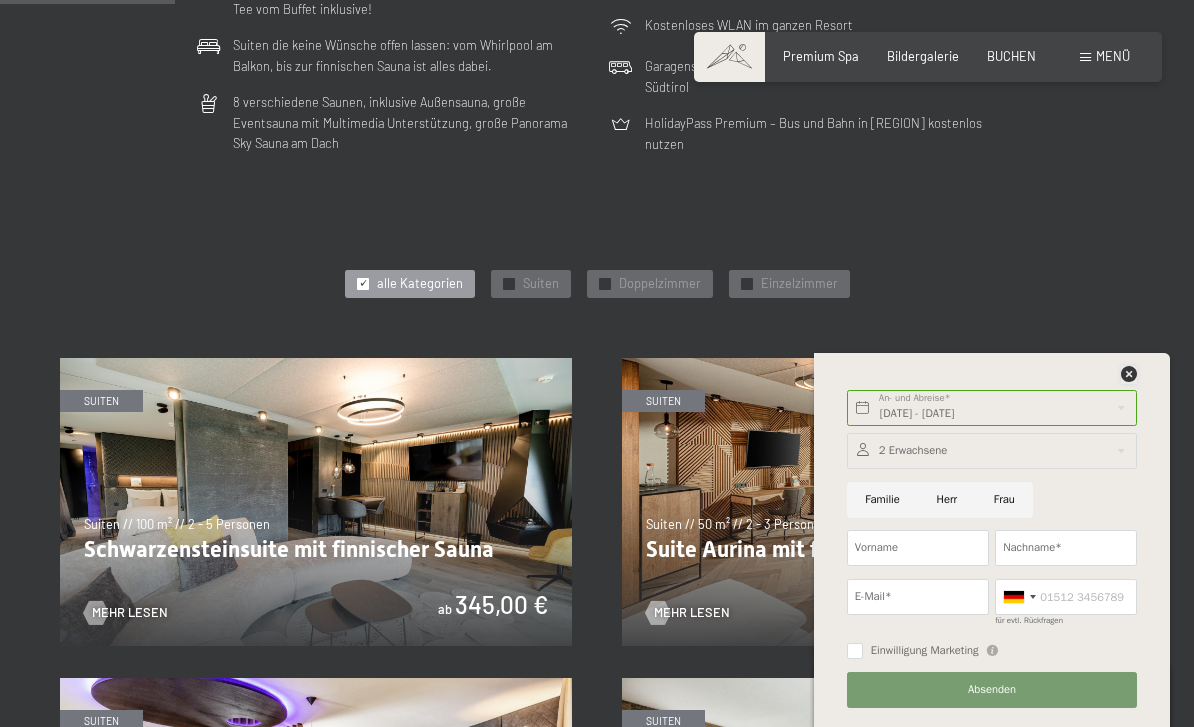click at bounding box center [1129, 374] 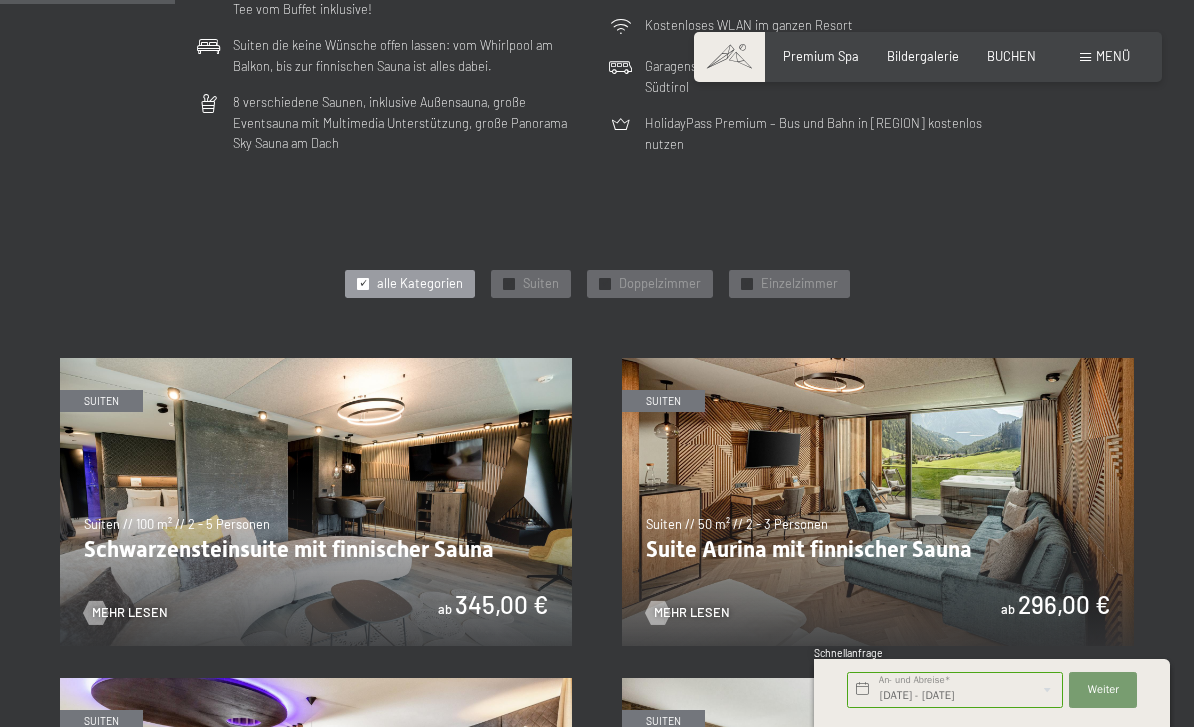 click on "BUCHEN" at bounding box center (1011, 56) 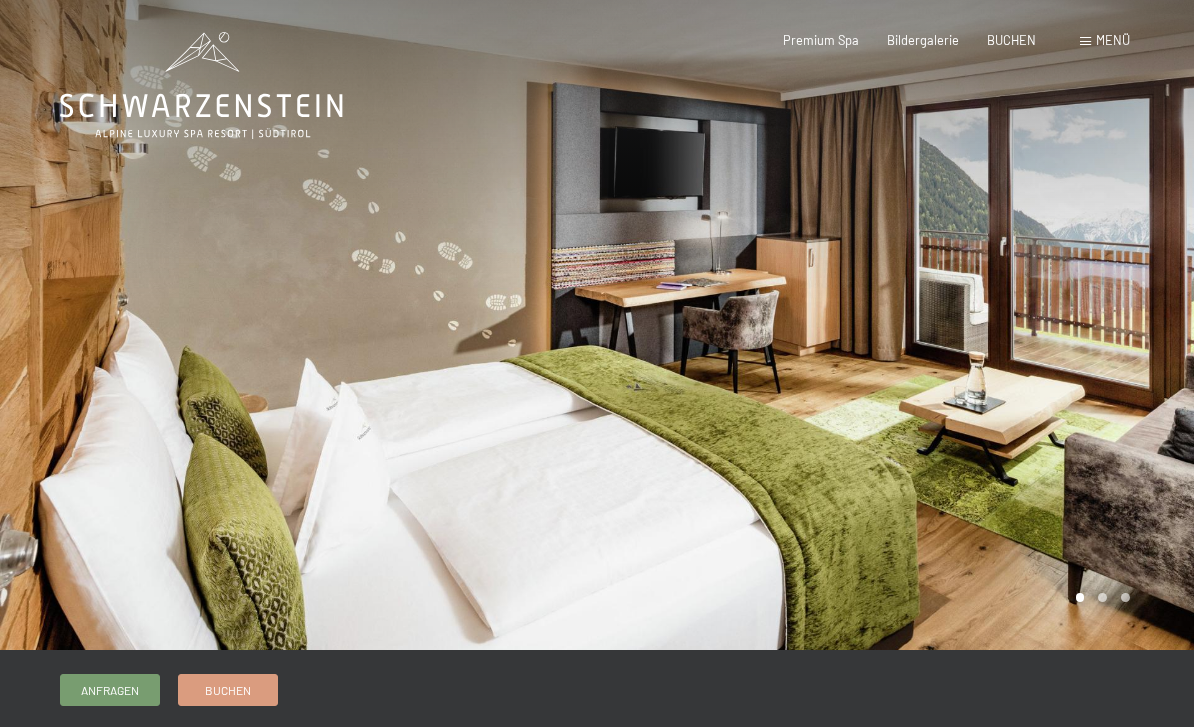 scroll, scrollTop: 0, scrollLeft: 0, axis: both 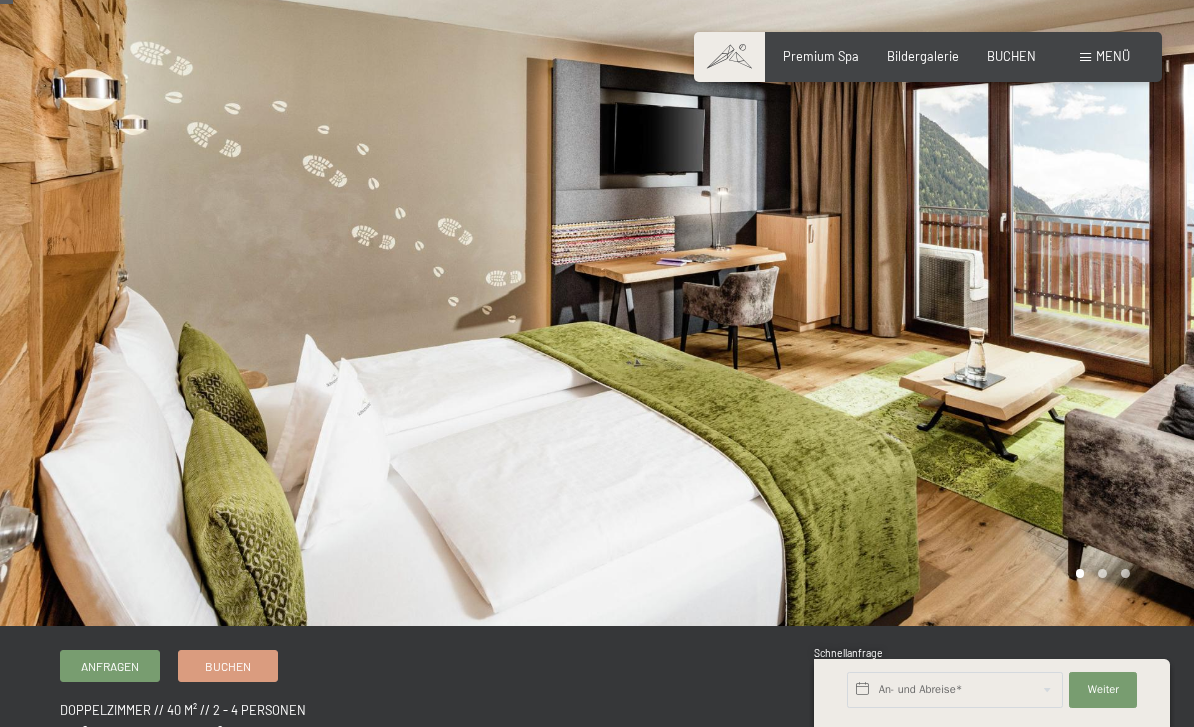 click at bounding box center [895, 301] 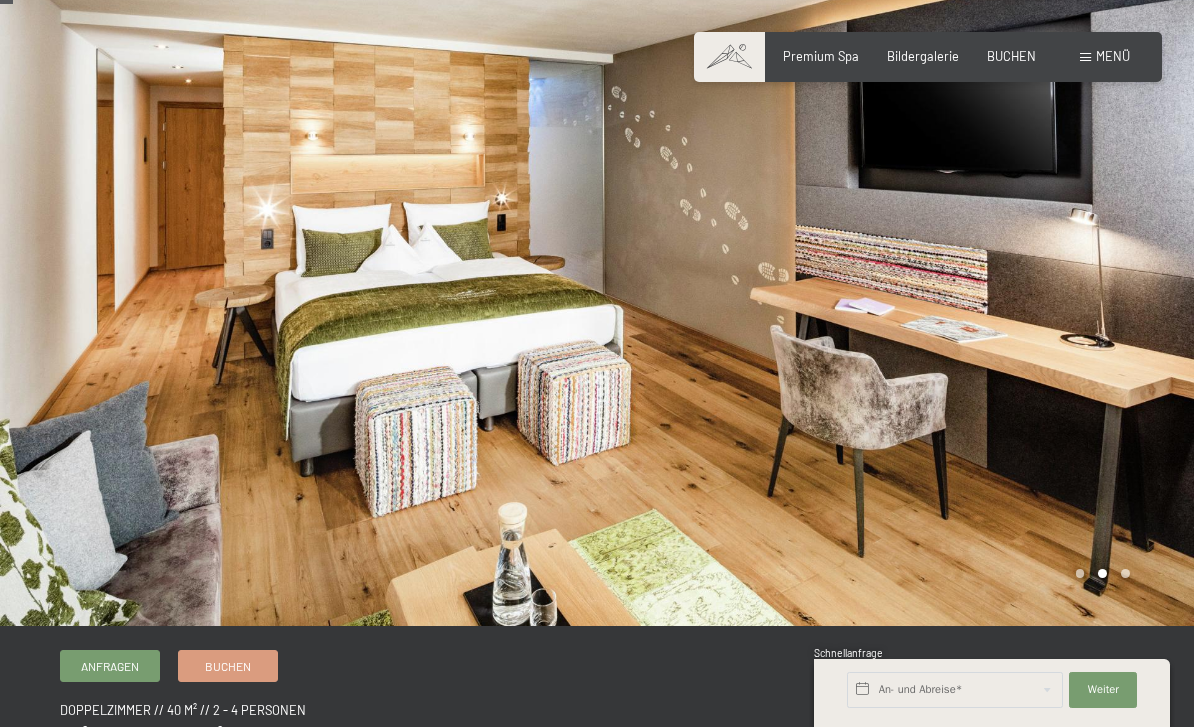 click at bounding box center [895, 301] 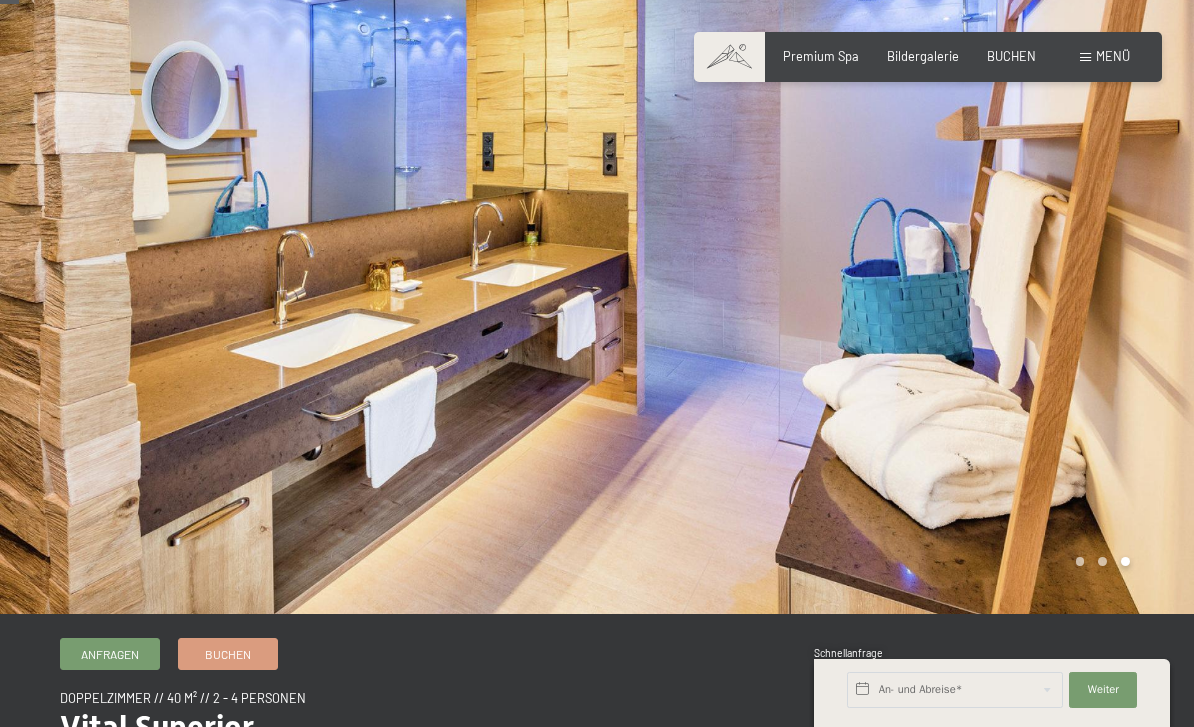 scroll, scrollTop: 0, scrollLeft: 0, axis: both 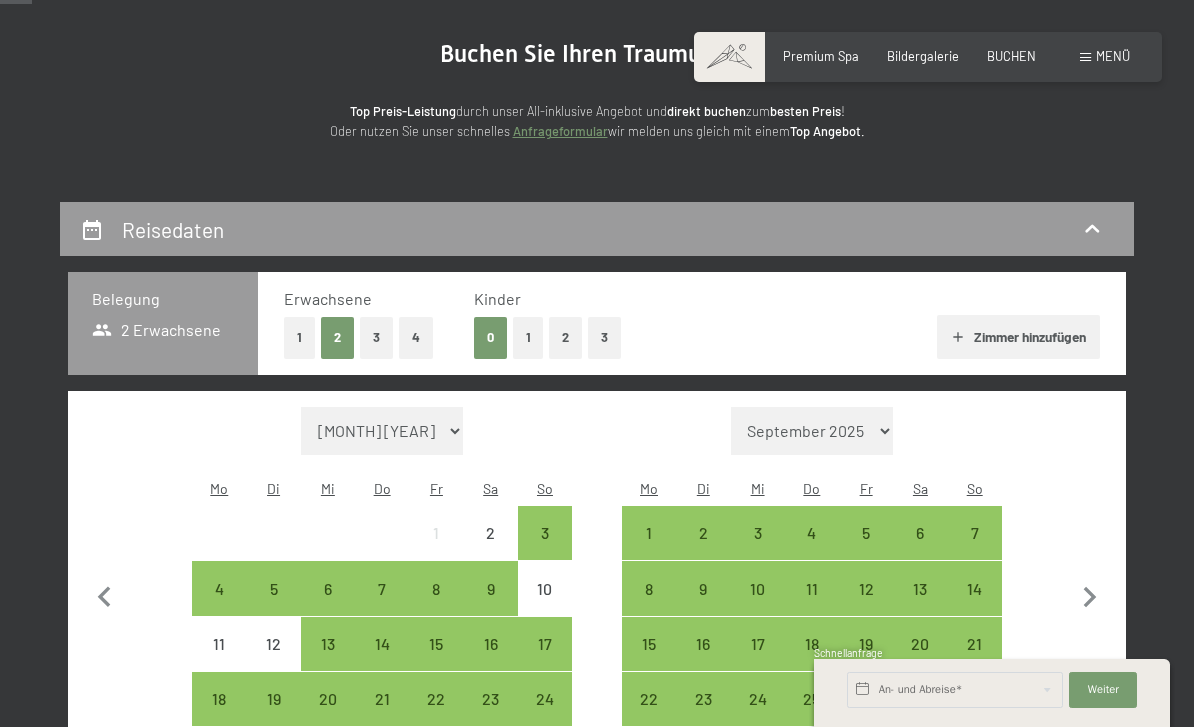 click on "3" at bounding box center [545, 550] 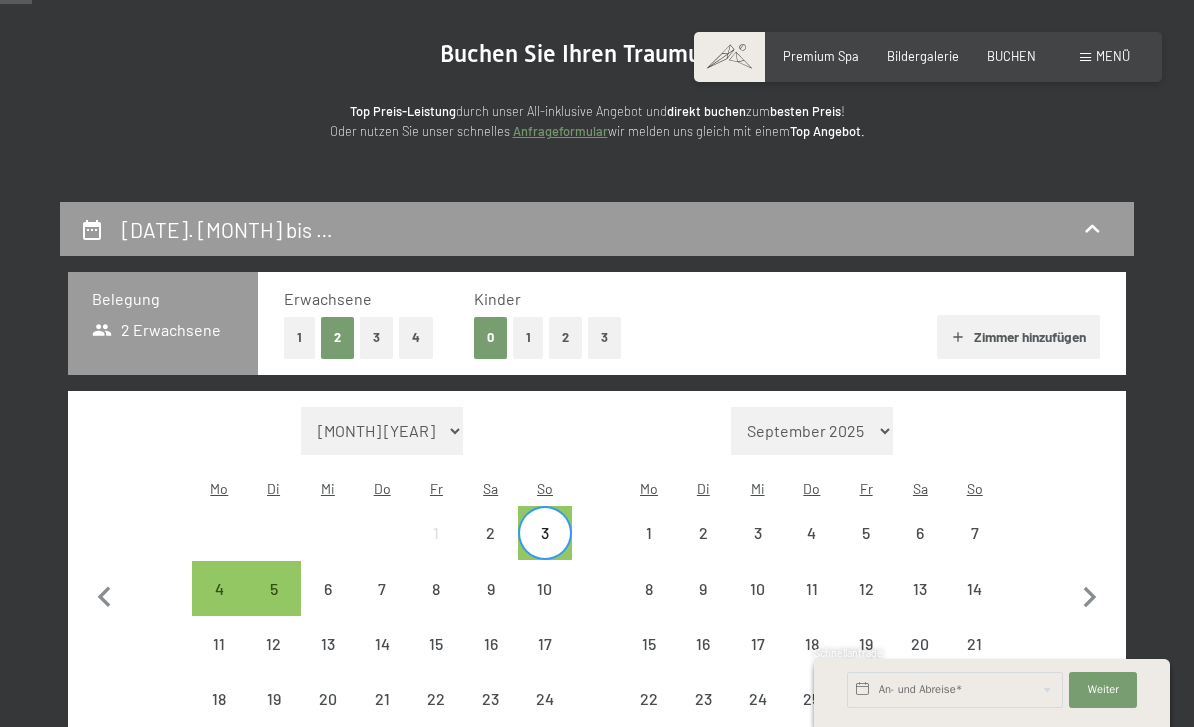 click on "8" at bounding box center [436, 606] 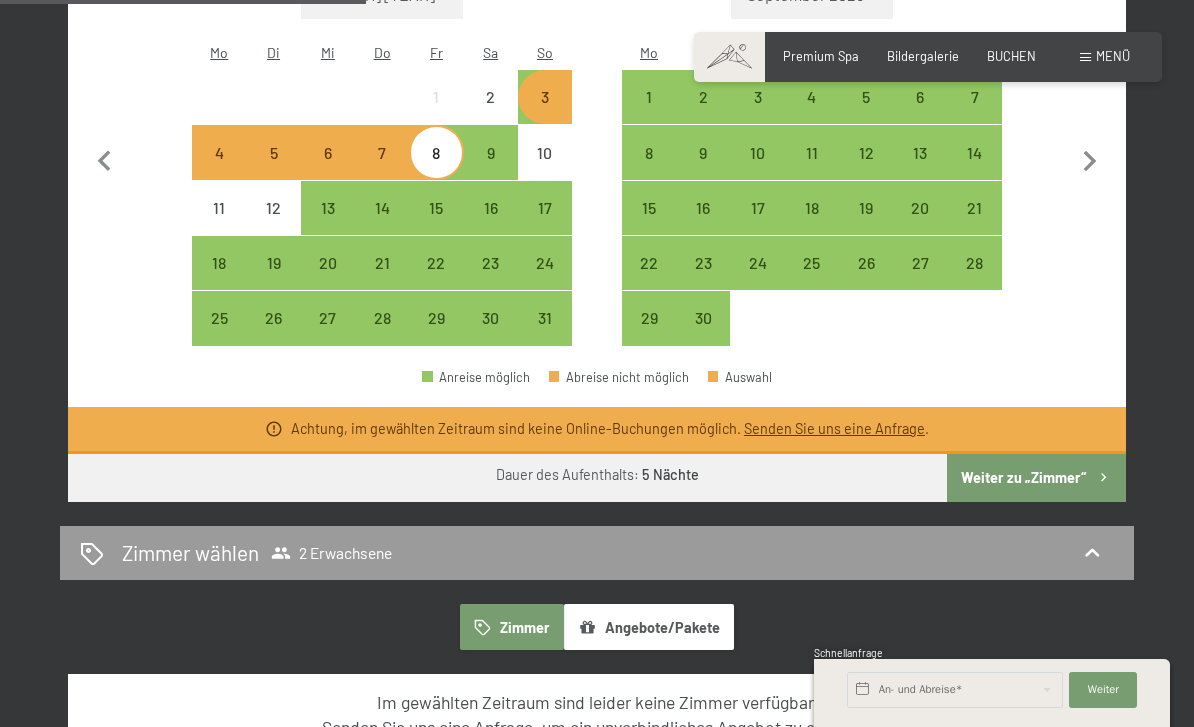 scroll, scrollTop: 615, scrollLeft: 0, axis: vertical 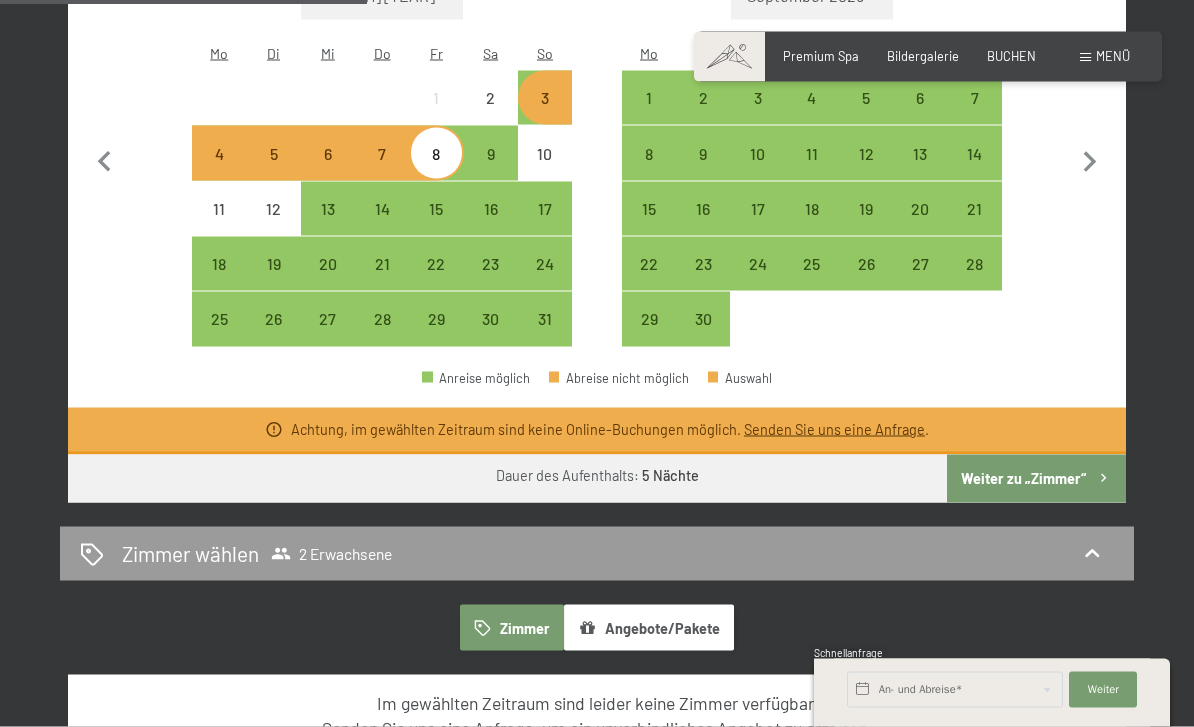 click on "3" at bounding box center [545, 115] 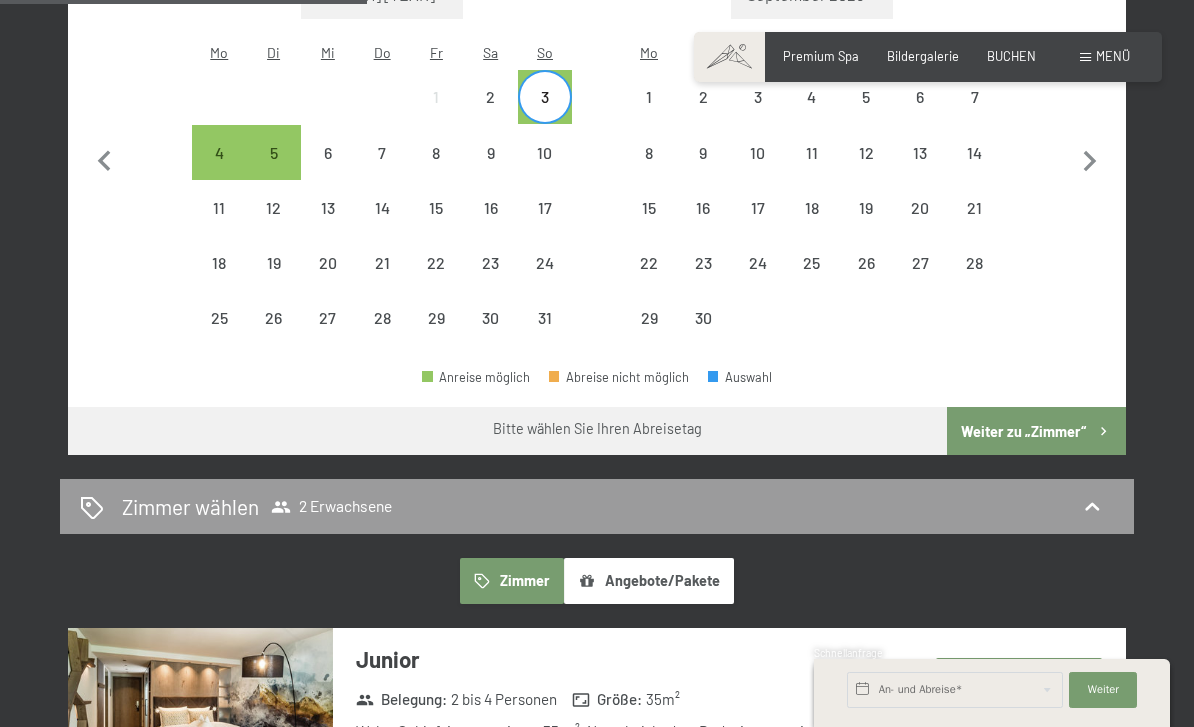 click on "9" at bounding box center [491, 170] 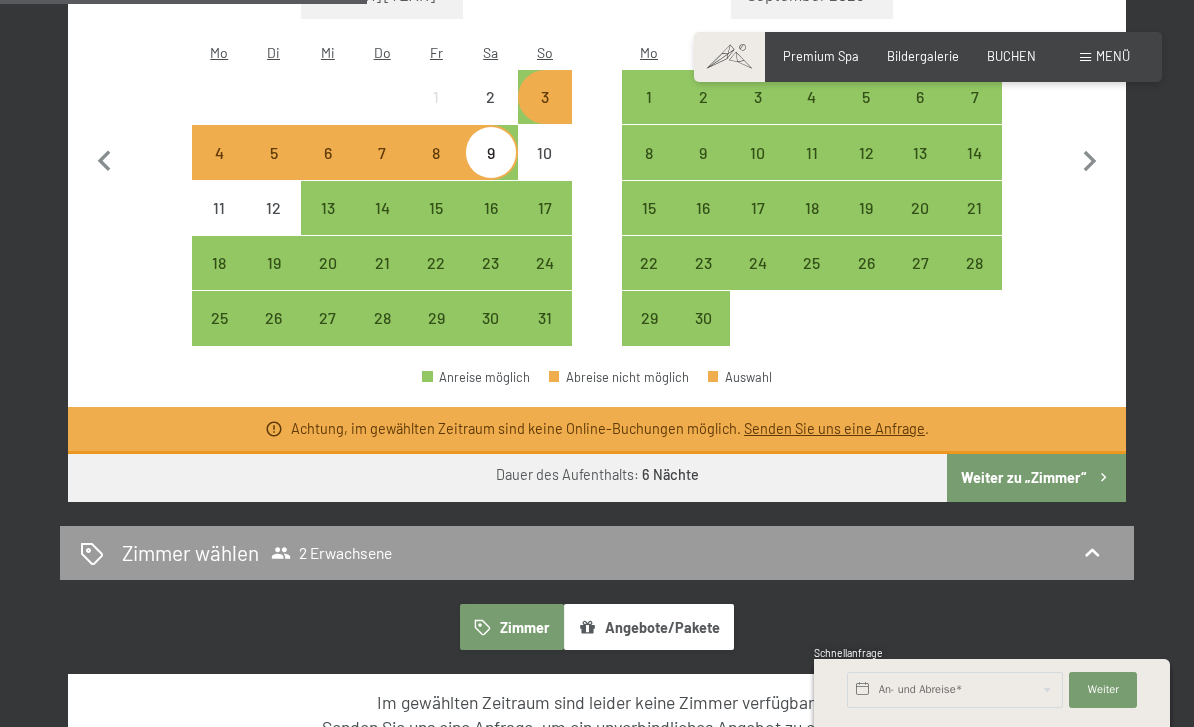click on "Weiter zu „Zimmer“" at bounding box center [1036, 478] 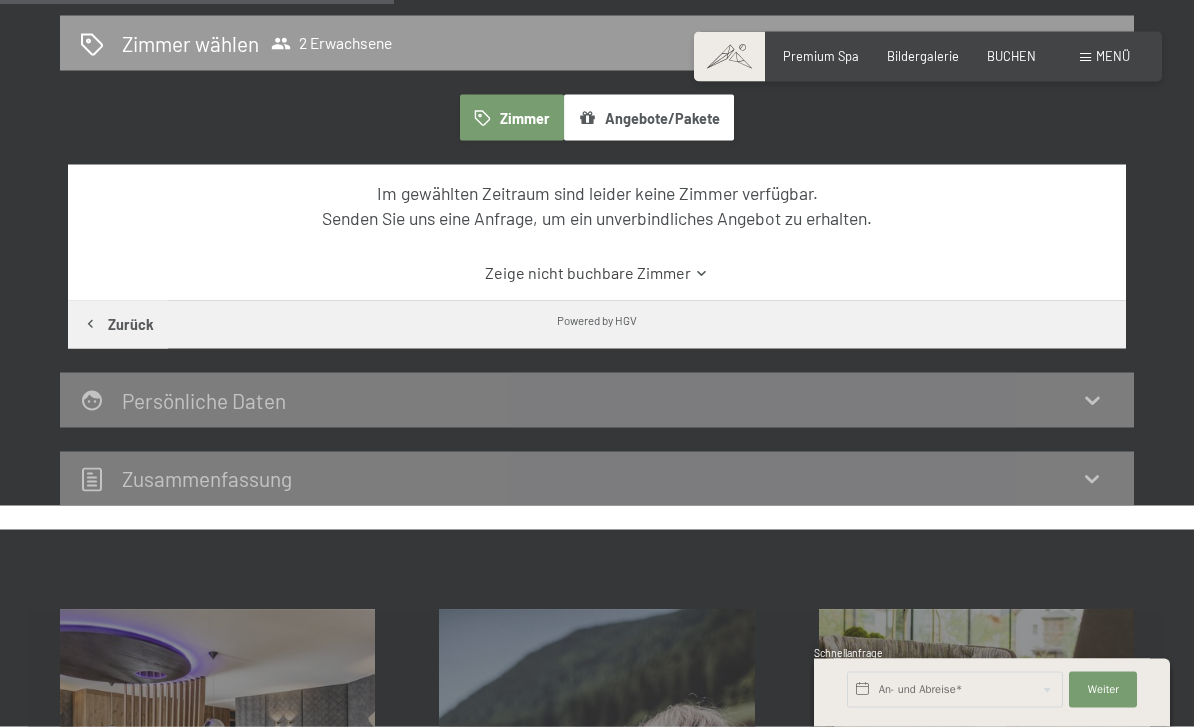 scroll, scrollTop: 446, scrollLeft: 0, axis: vertical 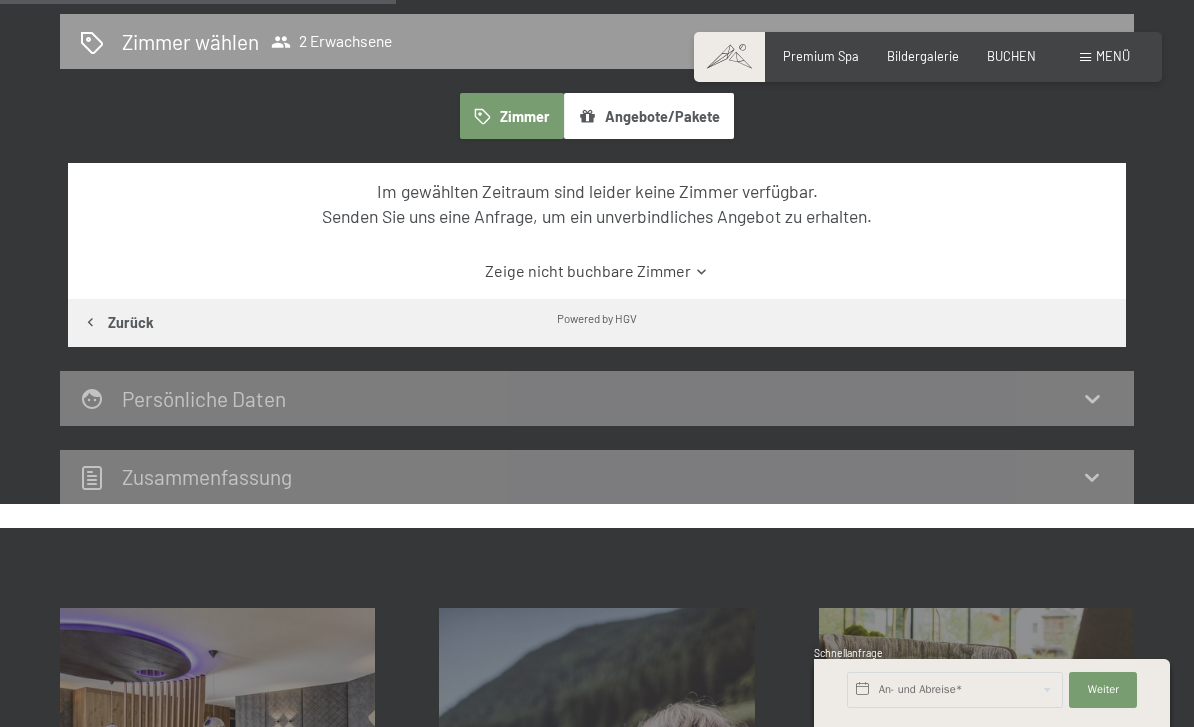 click on "Zeige nicht buchbare Zimmer" at bounding box center (597, 271) 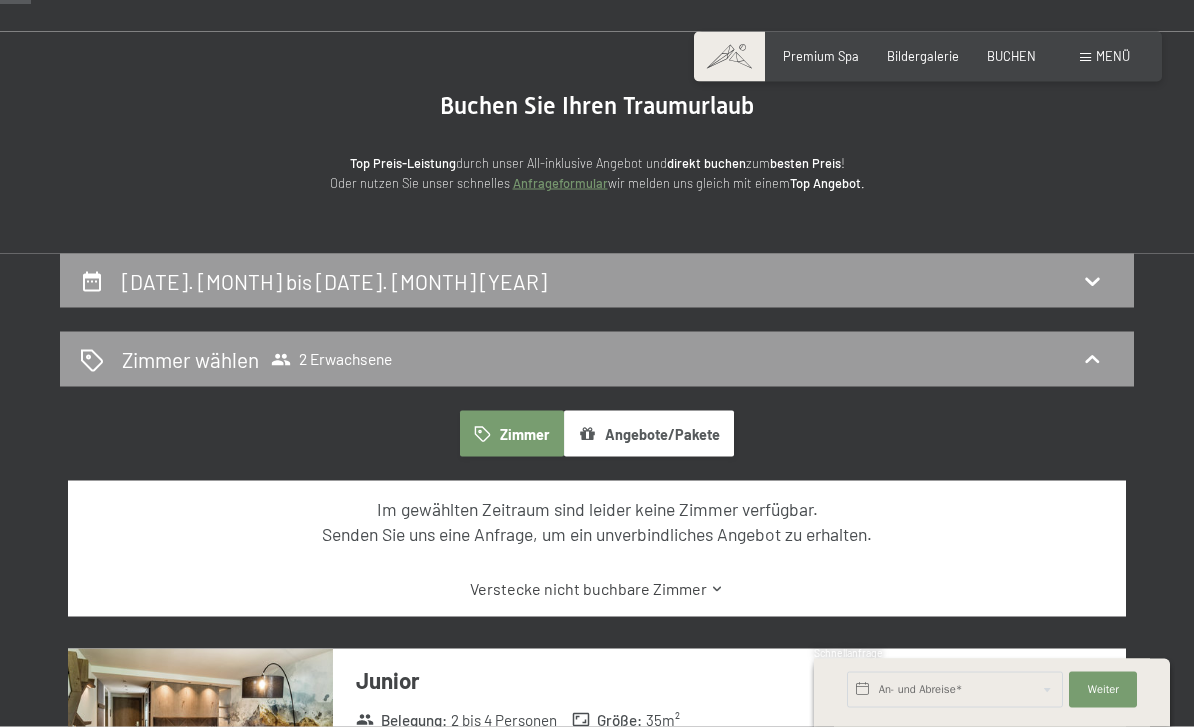scroll, scrollTop: 126, scrollLeft: 0, axis: vertical 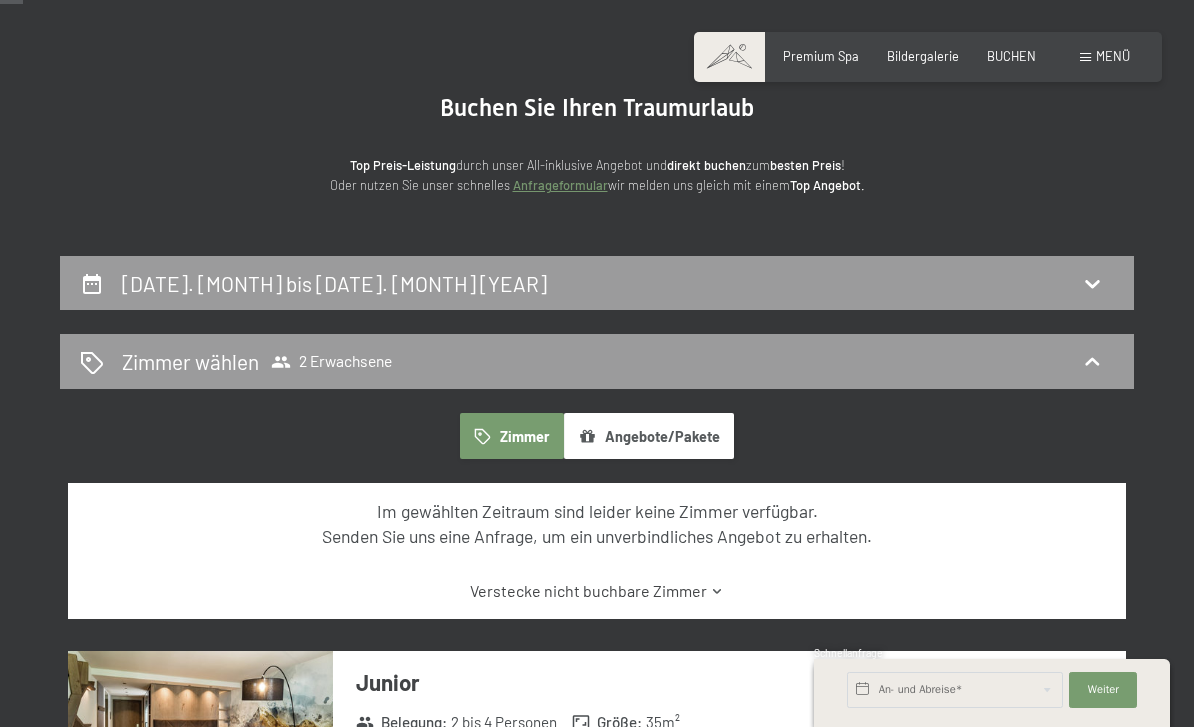click 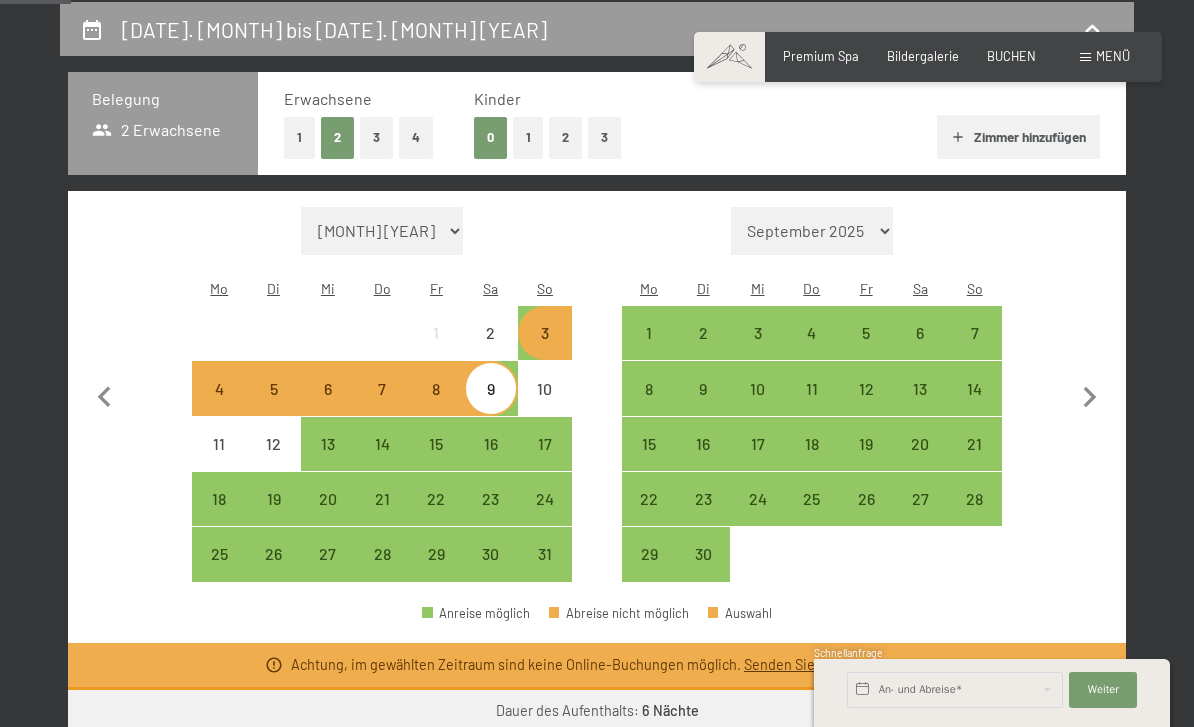 click on "17" at bounding box center [545, 461] 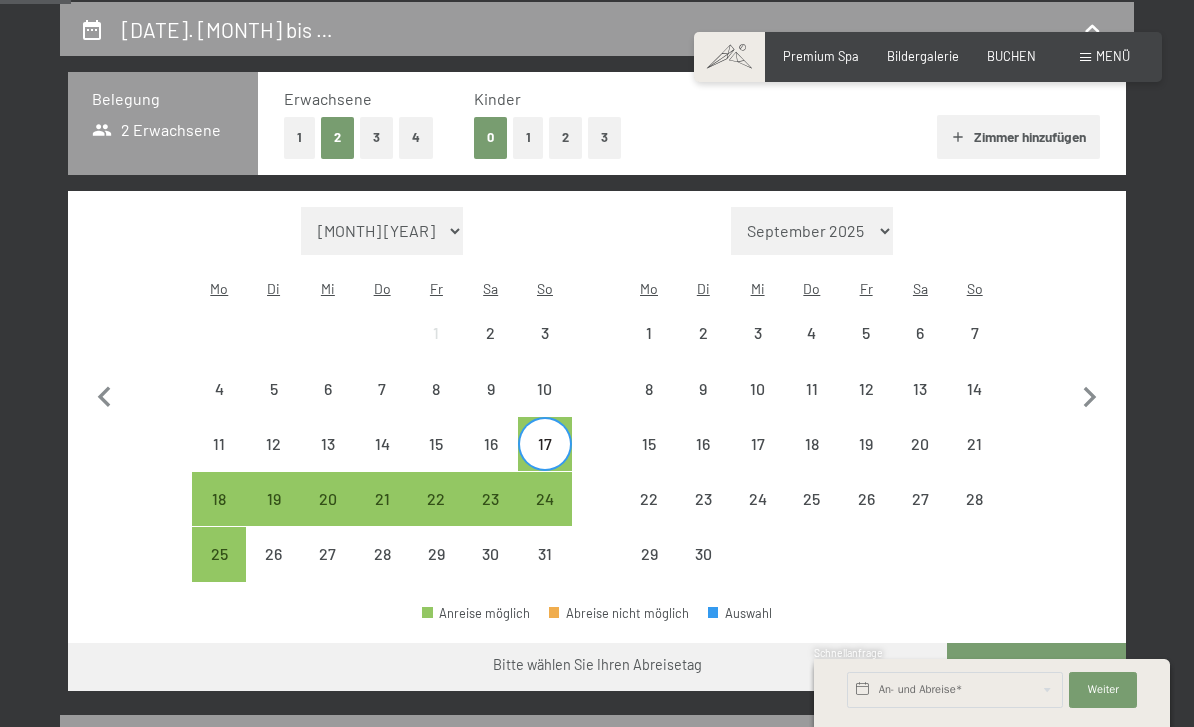 click on "22" at bounding box center [436, 516] 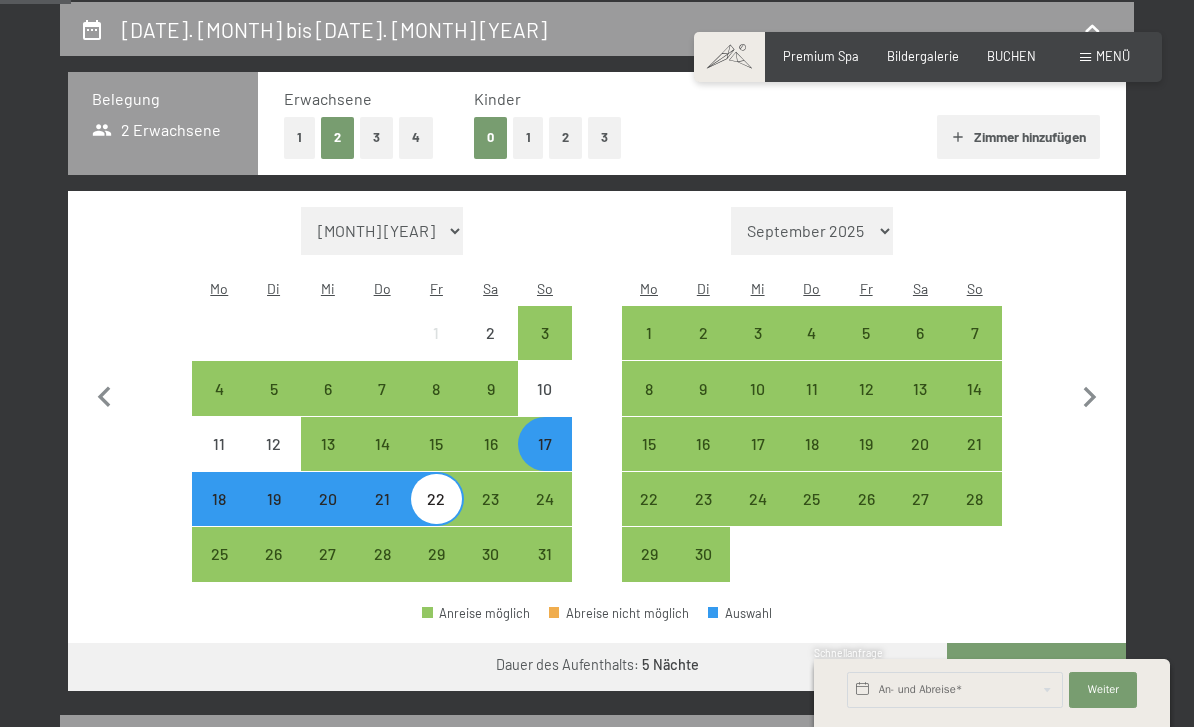click on "16" at bounding box center (491, 461) 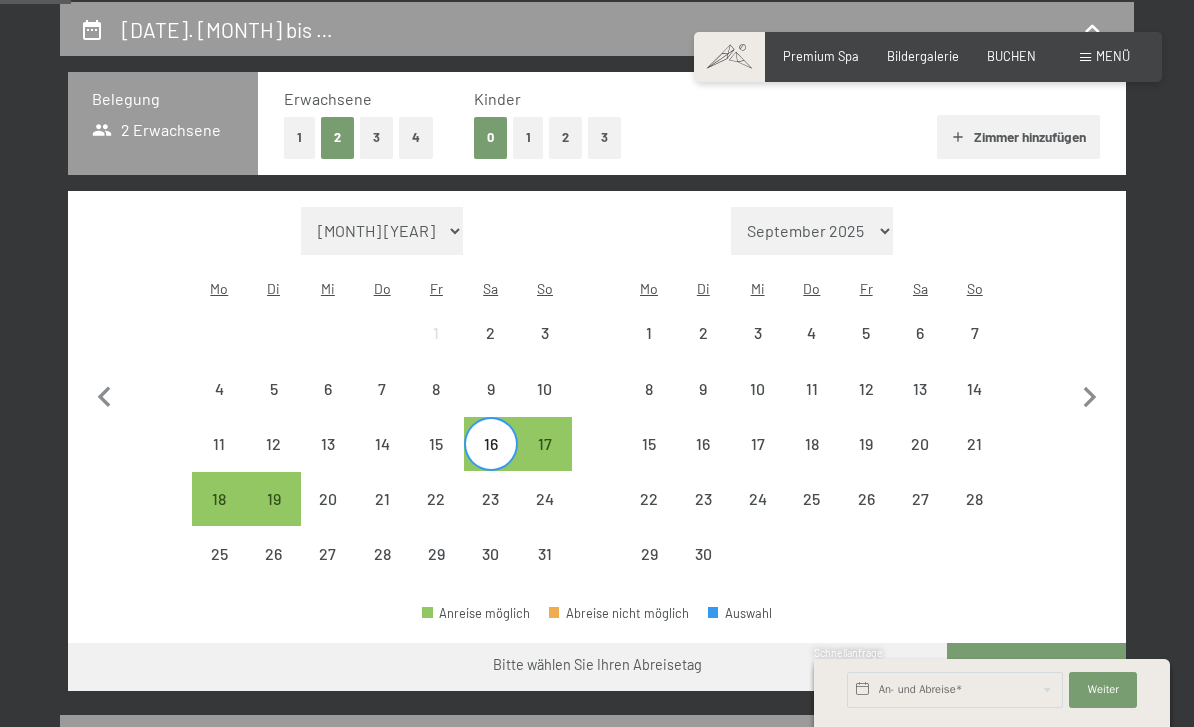 click on "22" at bounding box center (436, 516) 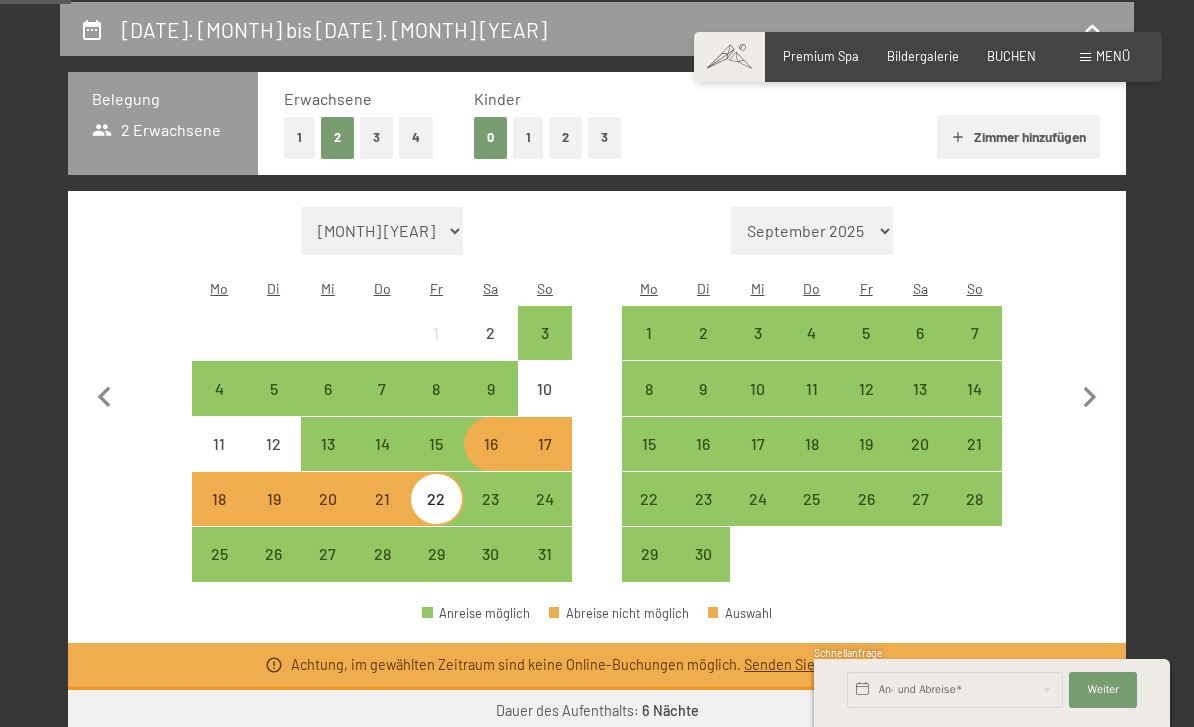 click on "17" at bounding box center [545, 461] 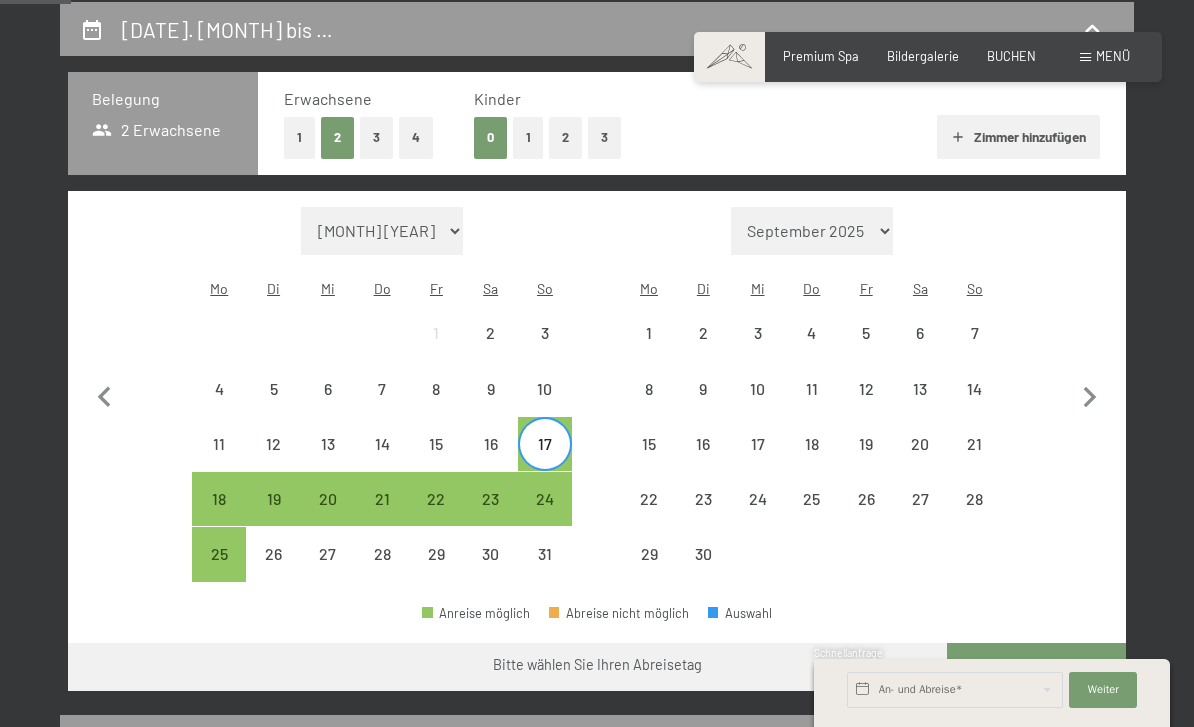 click on "23" at bounding box center (491, 516) 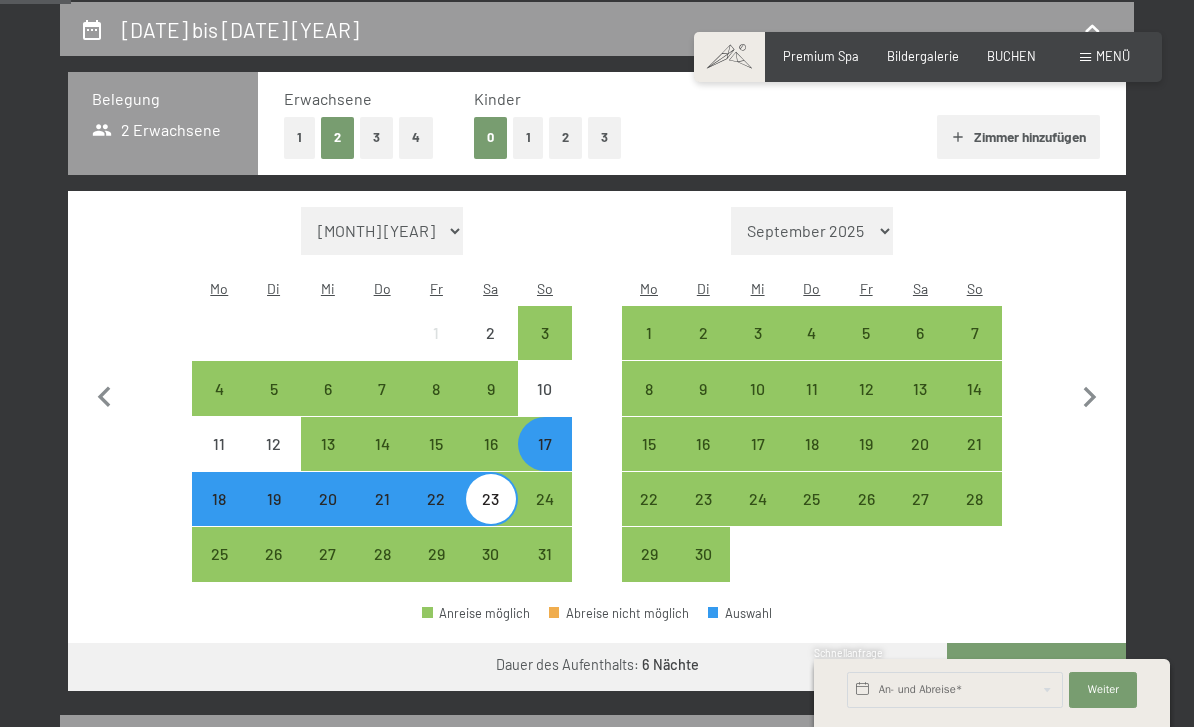 click on "Weiter zu „Zimmer“" at bounding box center [1036, 667] 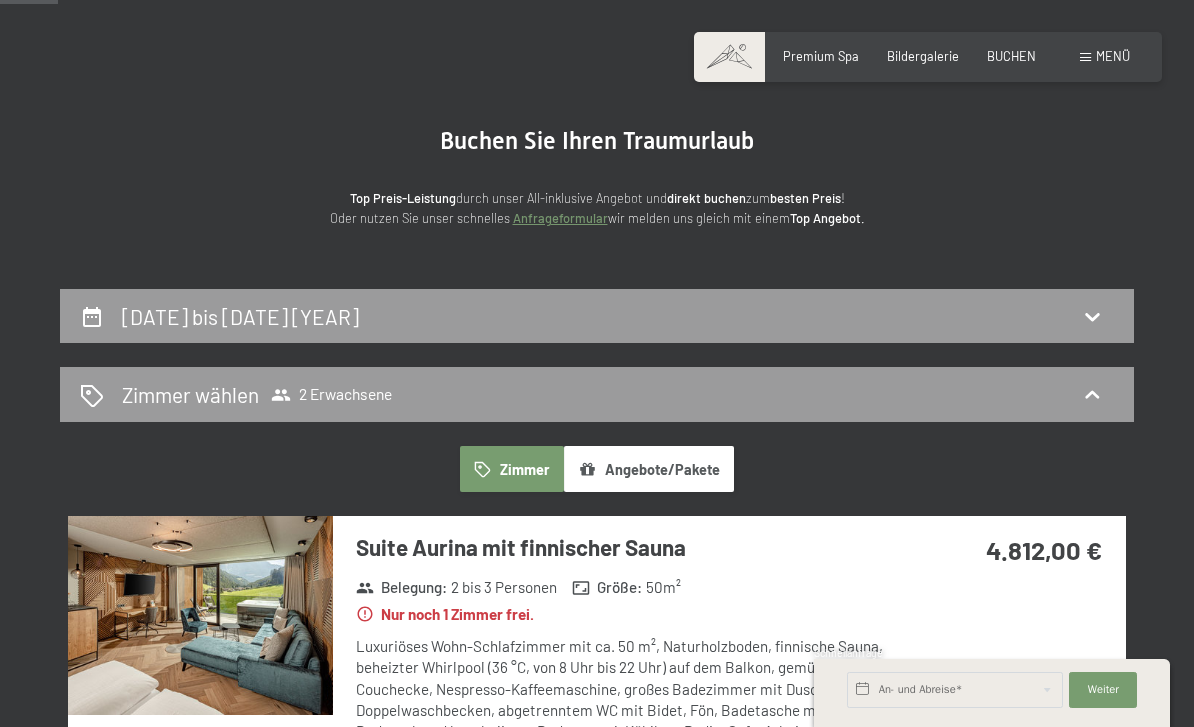 scroll, scrollTop: 92, scrollLeft: 0, axis: vertical 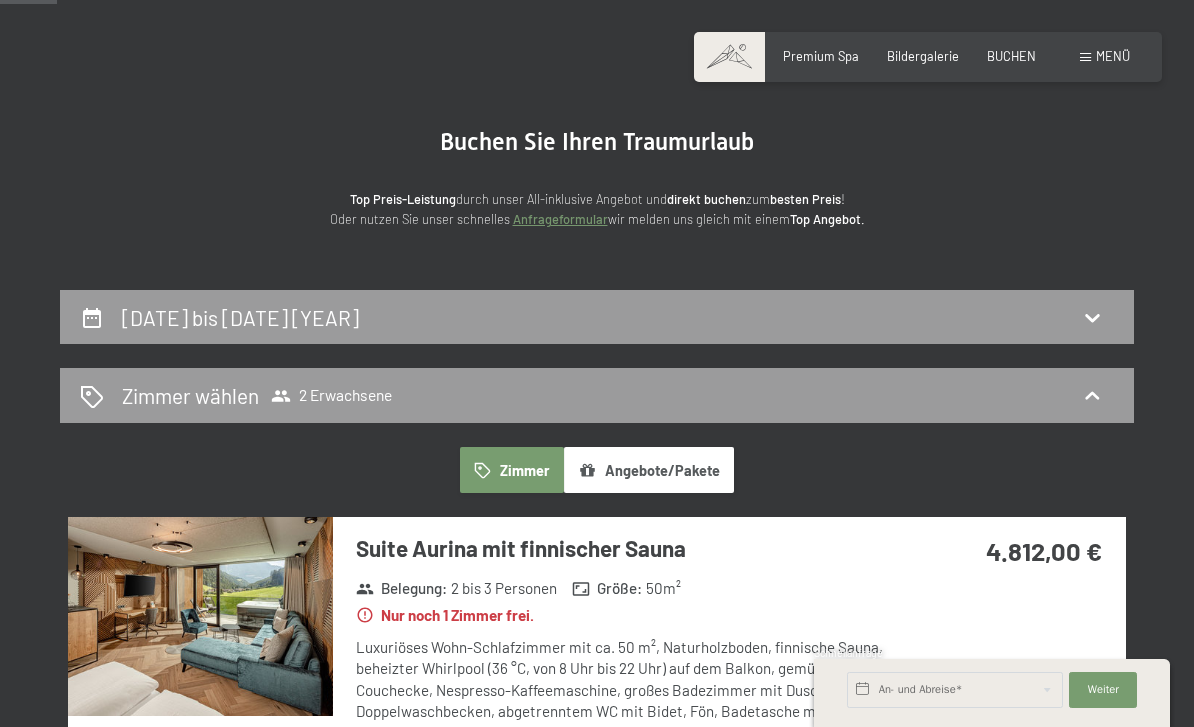 click 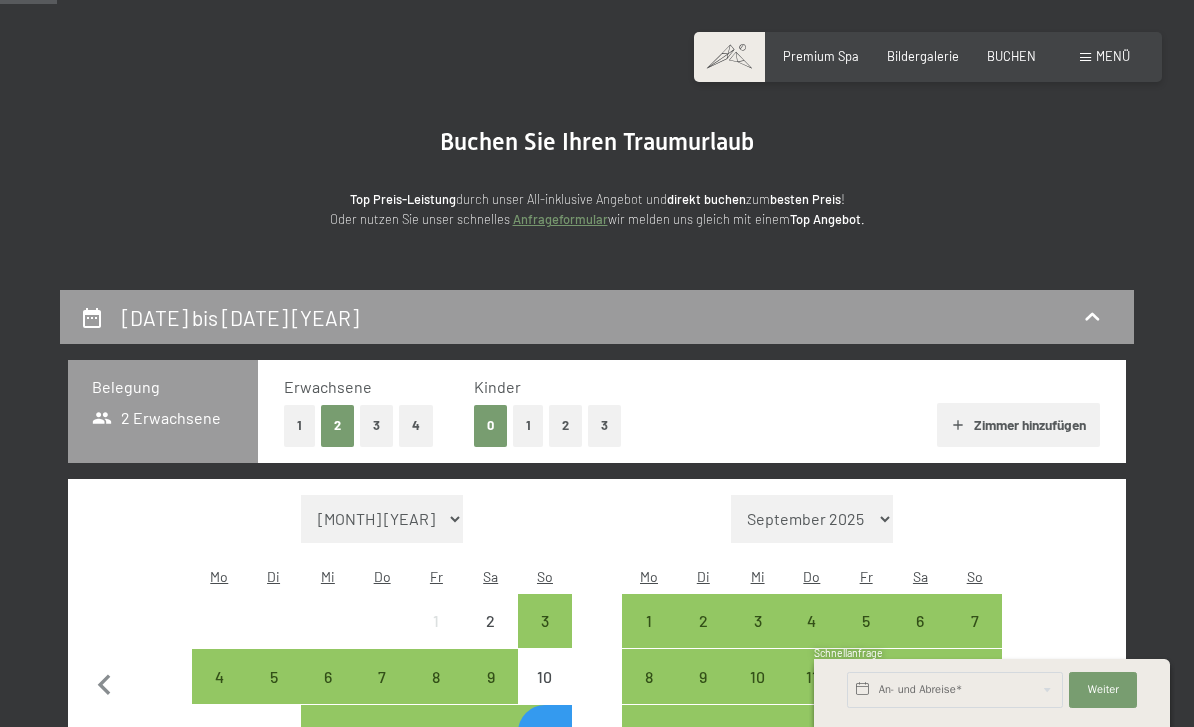 scroll, scrollTop: 380, scrollLeft: 0, axis: vertical 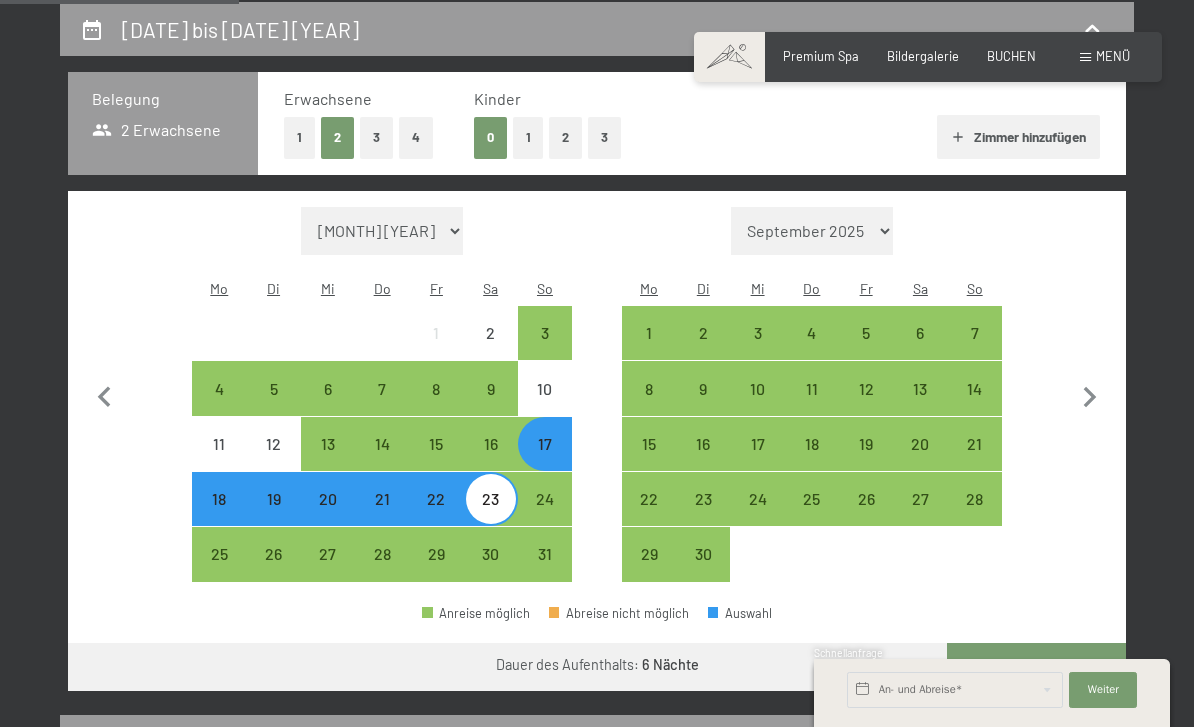click on "23" at bounding box center (491, 516) 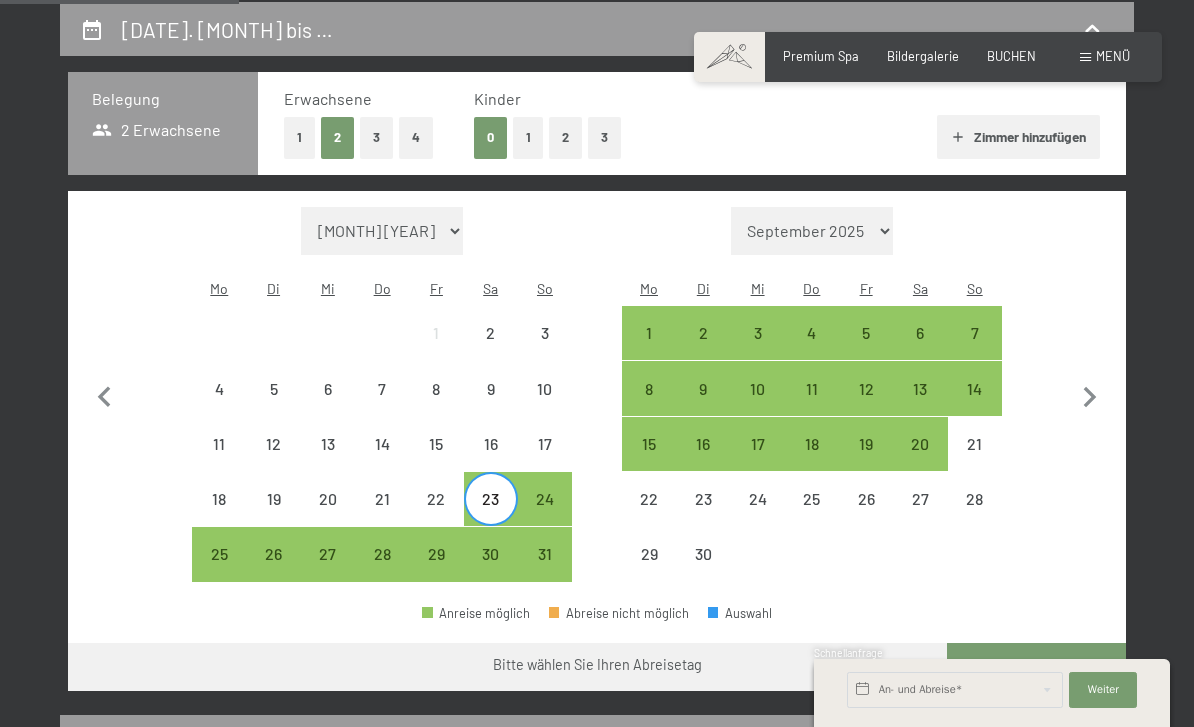 click on "29" at bounding box center (436, 571) 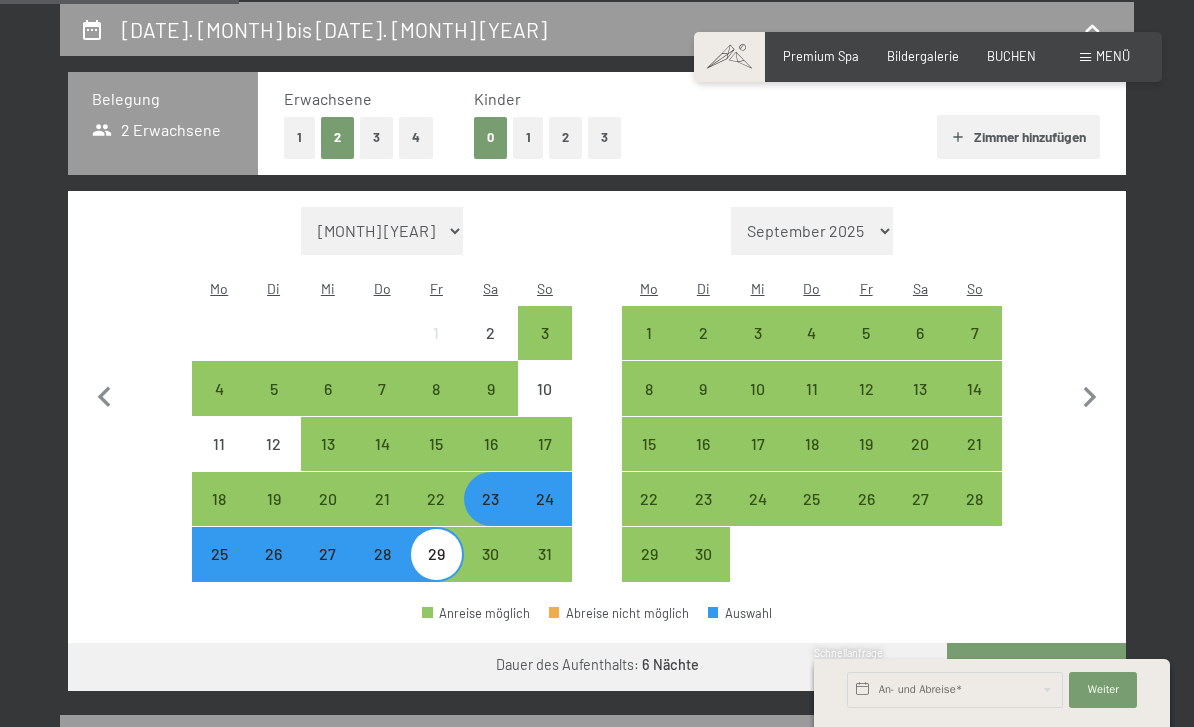 click on "Weiter zu „Zimmer“" at bounding box center [1036, 667] 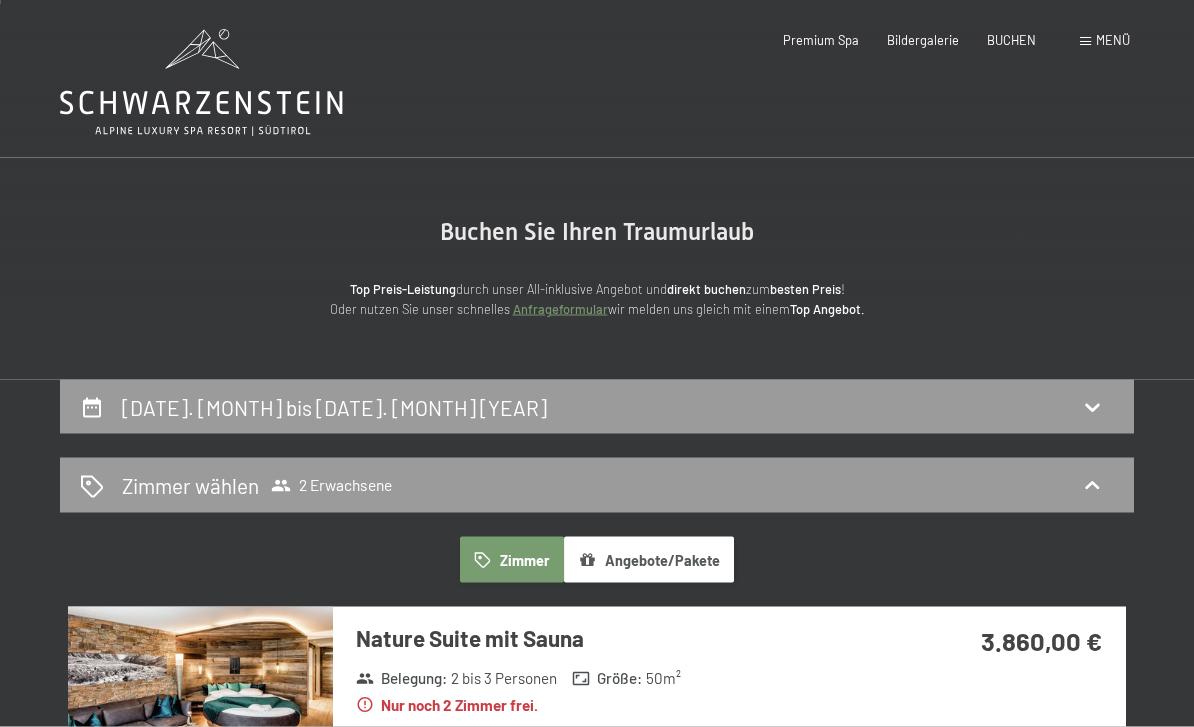 scroll, scrollTop: 0, scrollLeft: 0, axis: both 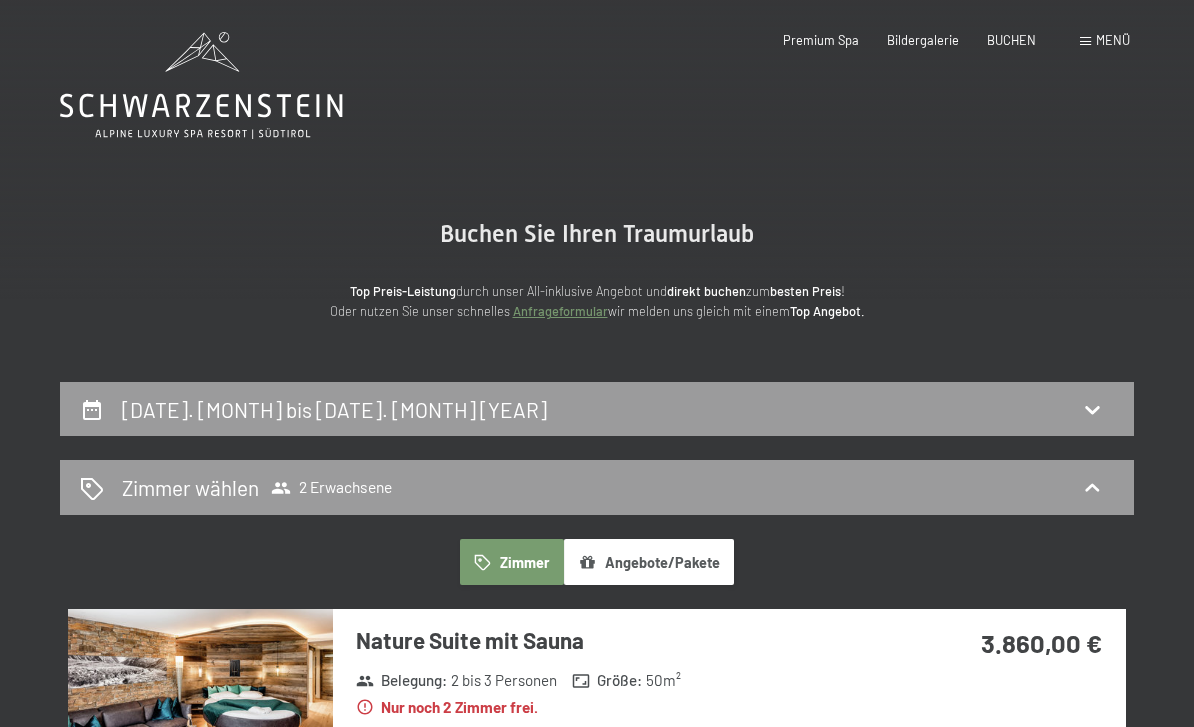 click 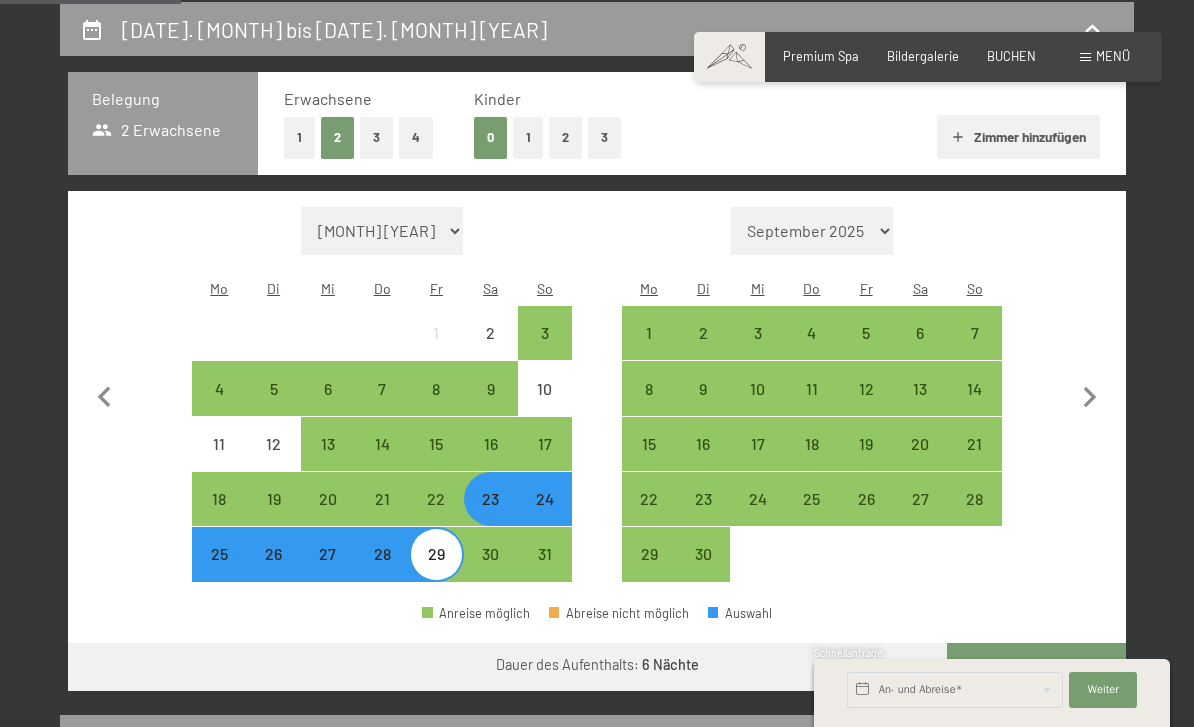click on "5" at bounding box center [866, 350] 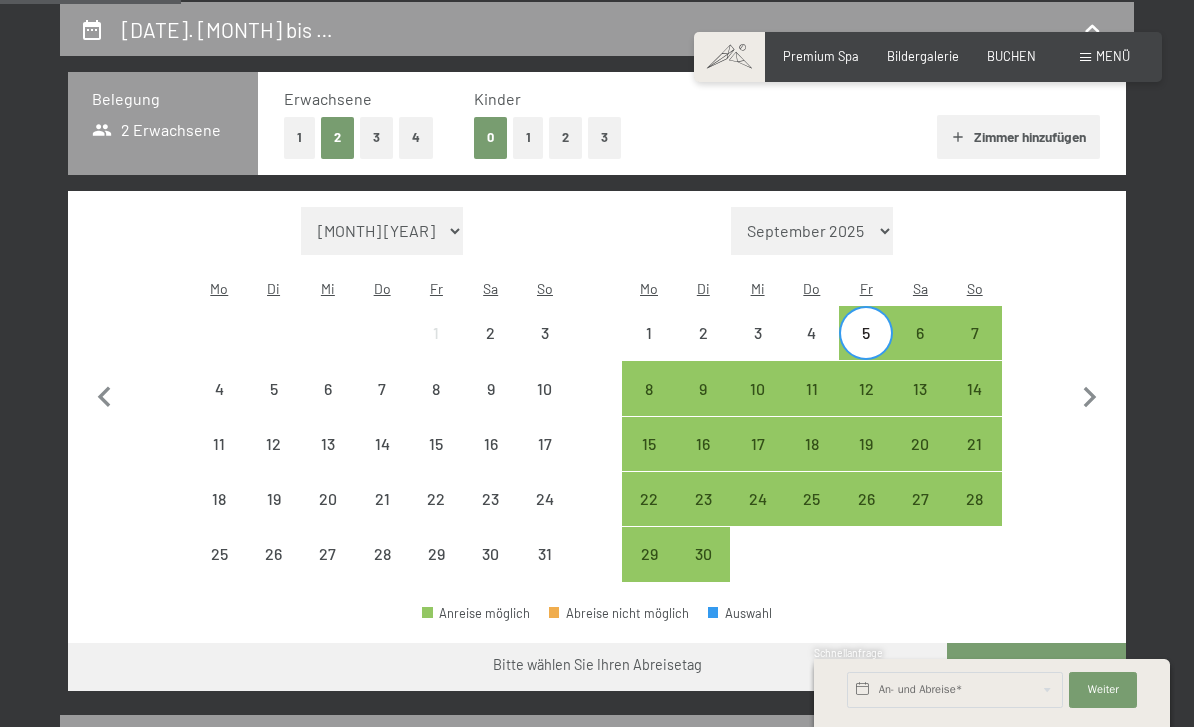 click on "6" at bounding box center [920, 350] 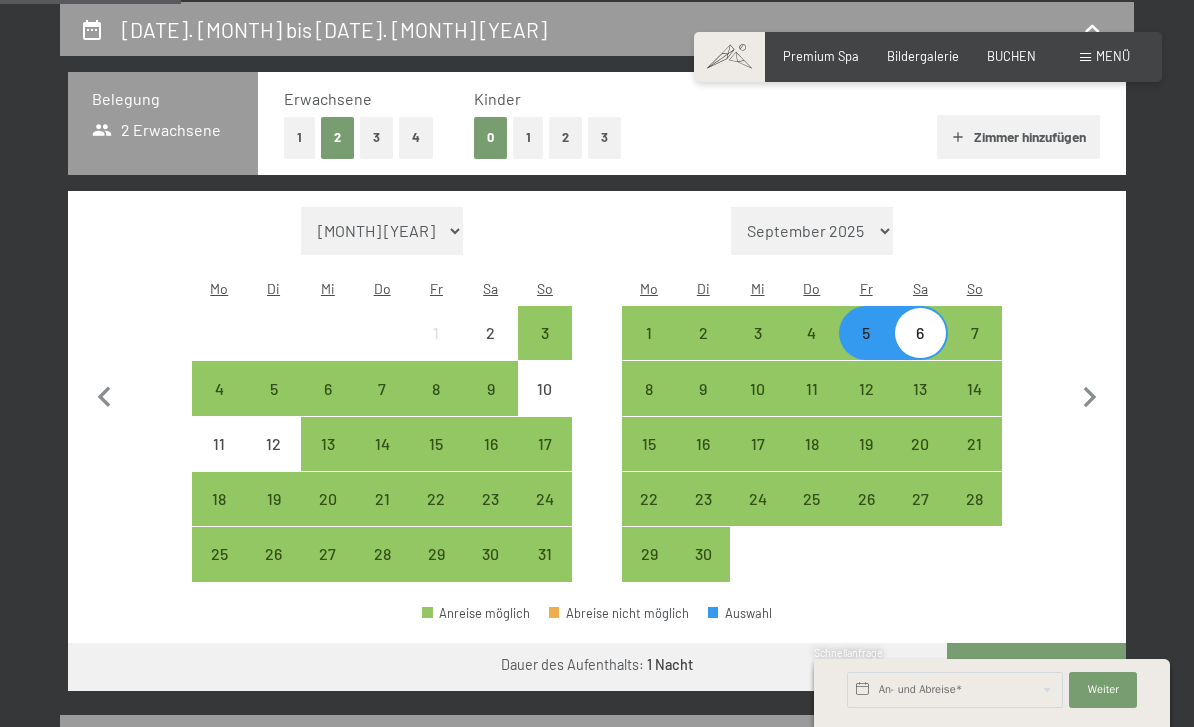 click on "6" at bounding box center (920, 350) 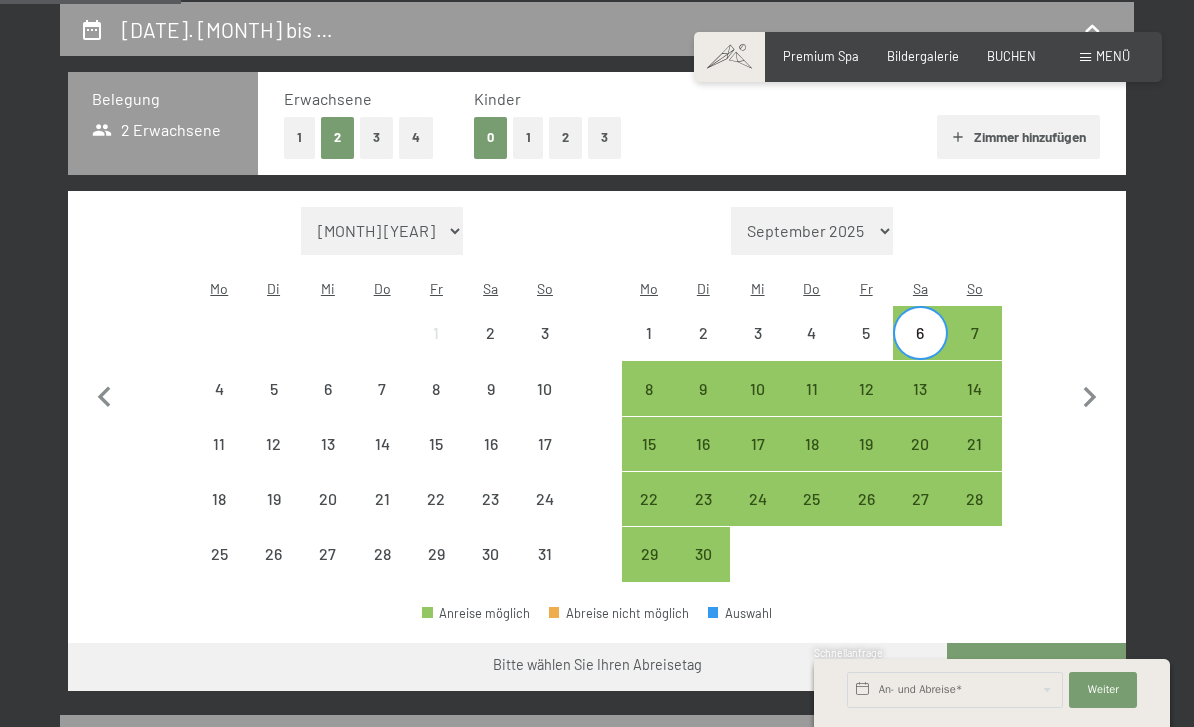click on "12" at bounding box center (866, 406) 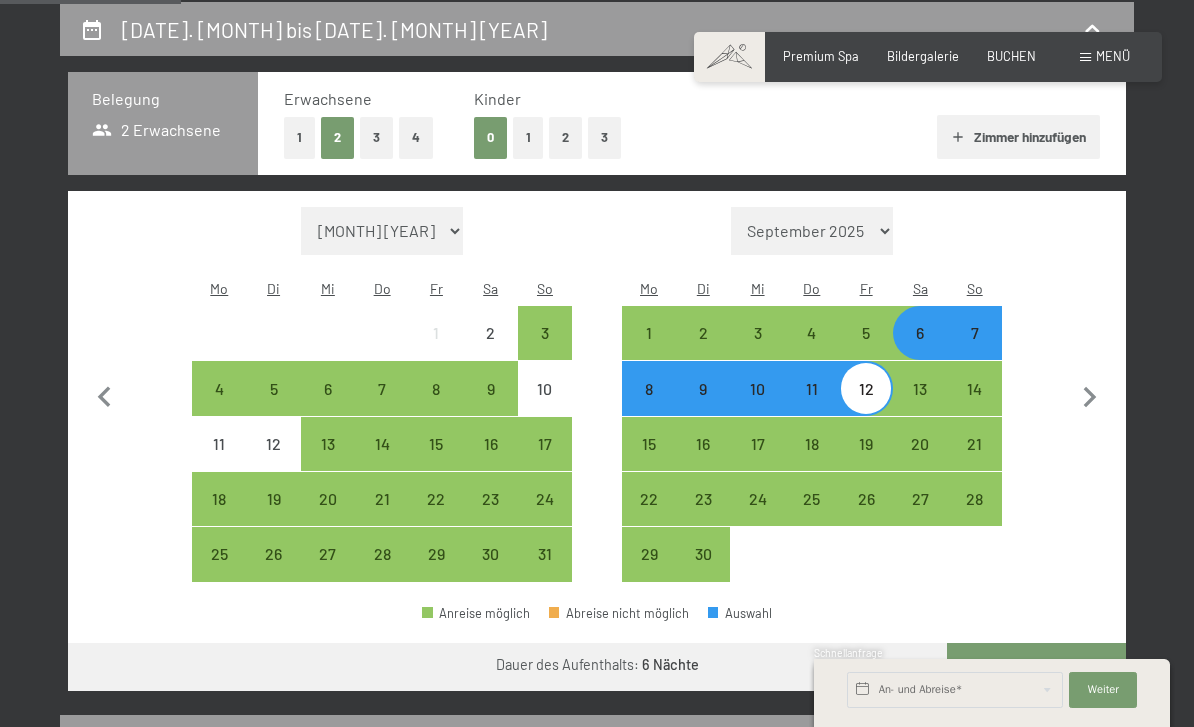 click on "Weiter zu „Zimmer“" at bounding box center [1036, 667] 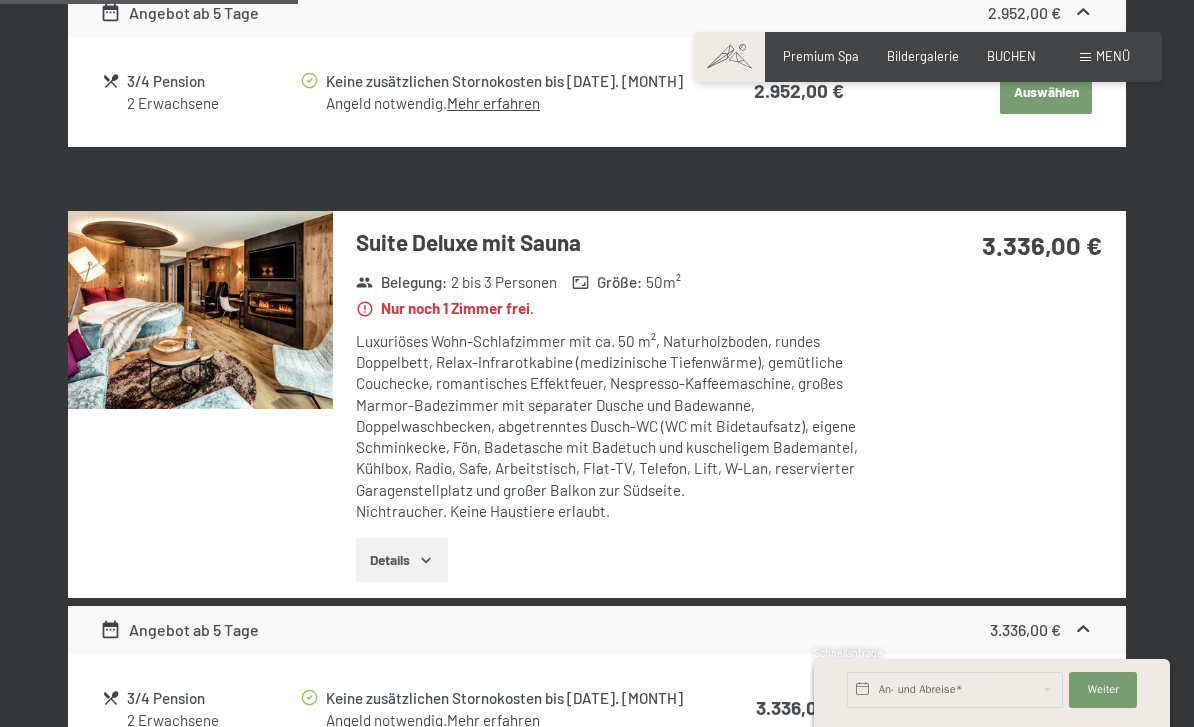 scroll, scrollTop: 1471, scrollLeft: 0, axis: vertical 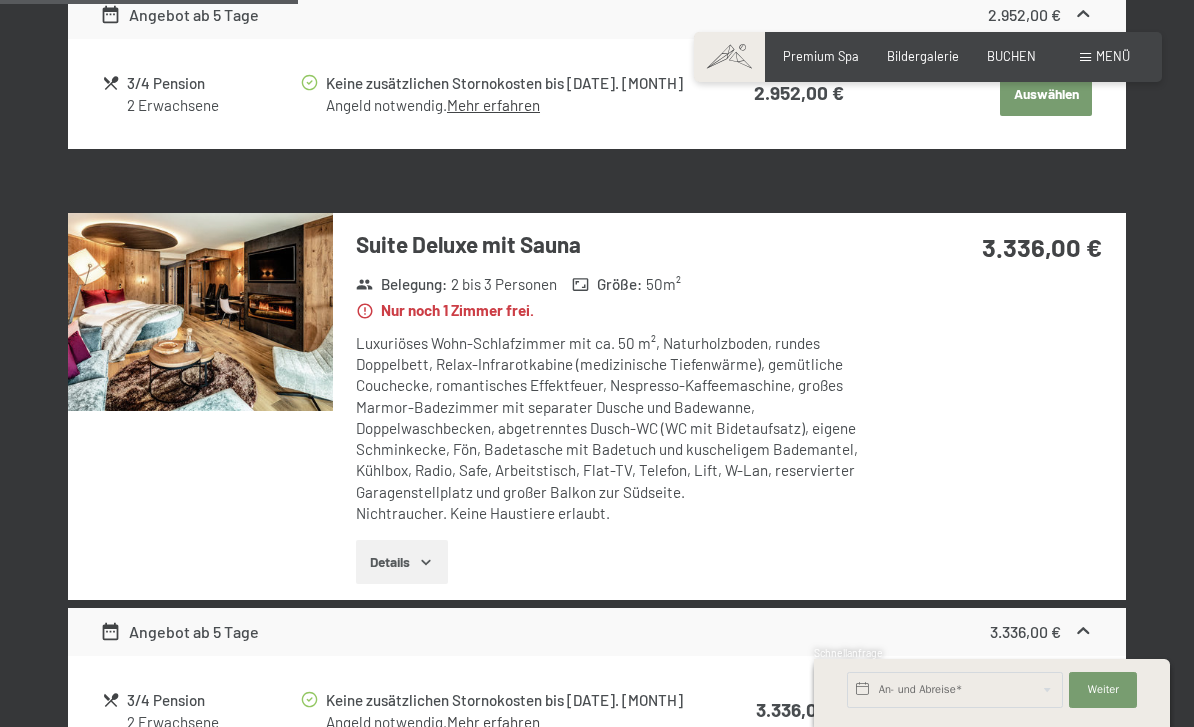 click on "Details" at bounding box center [401, 562] 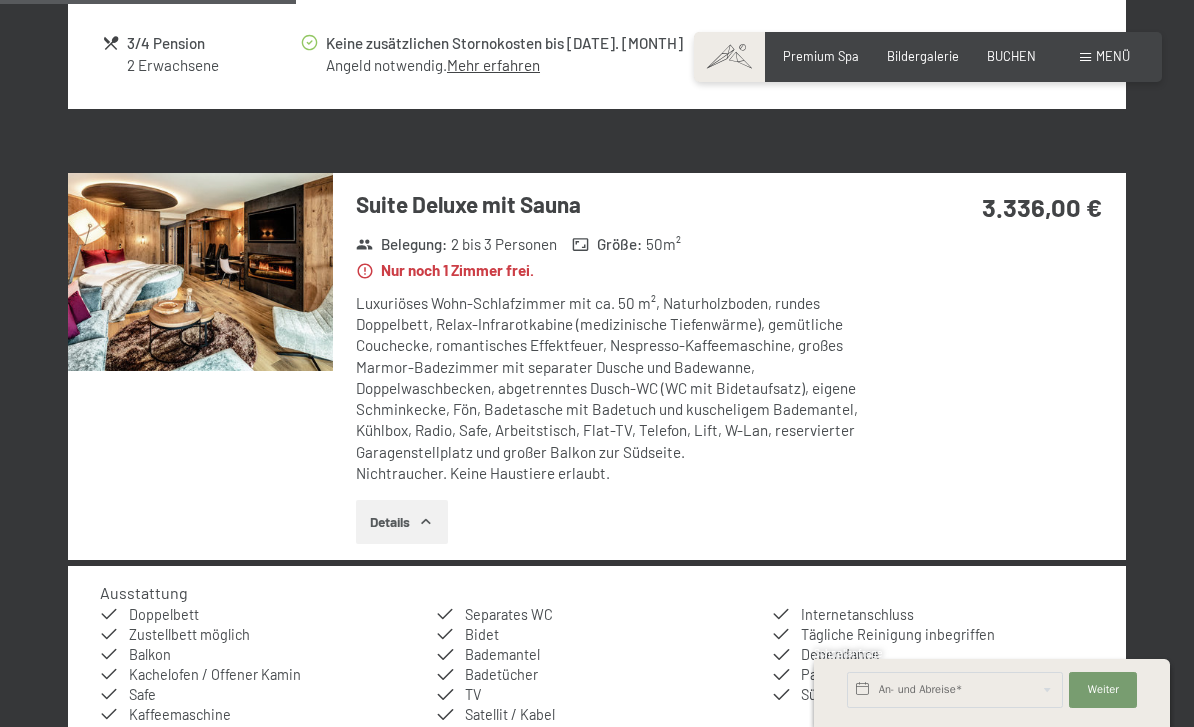 scroll, scrollTop: 1510, scrollLeft: 0, axis: vertical 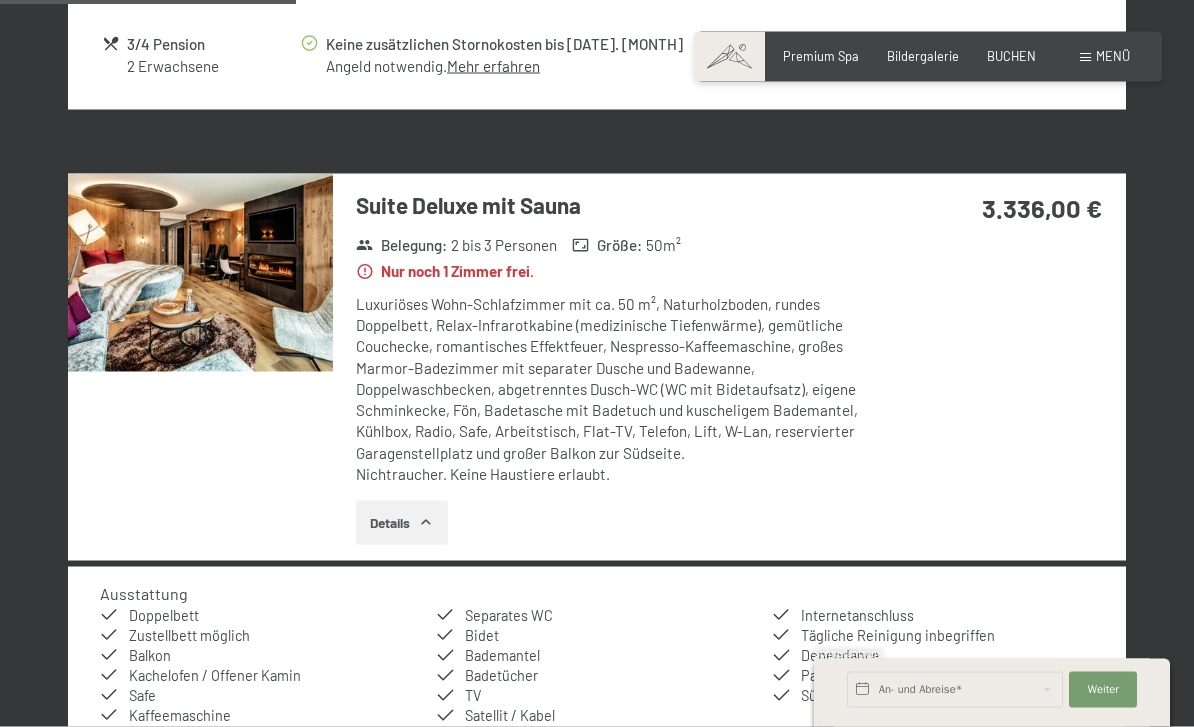 click at bounding box center (200, 273) 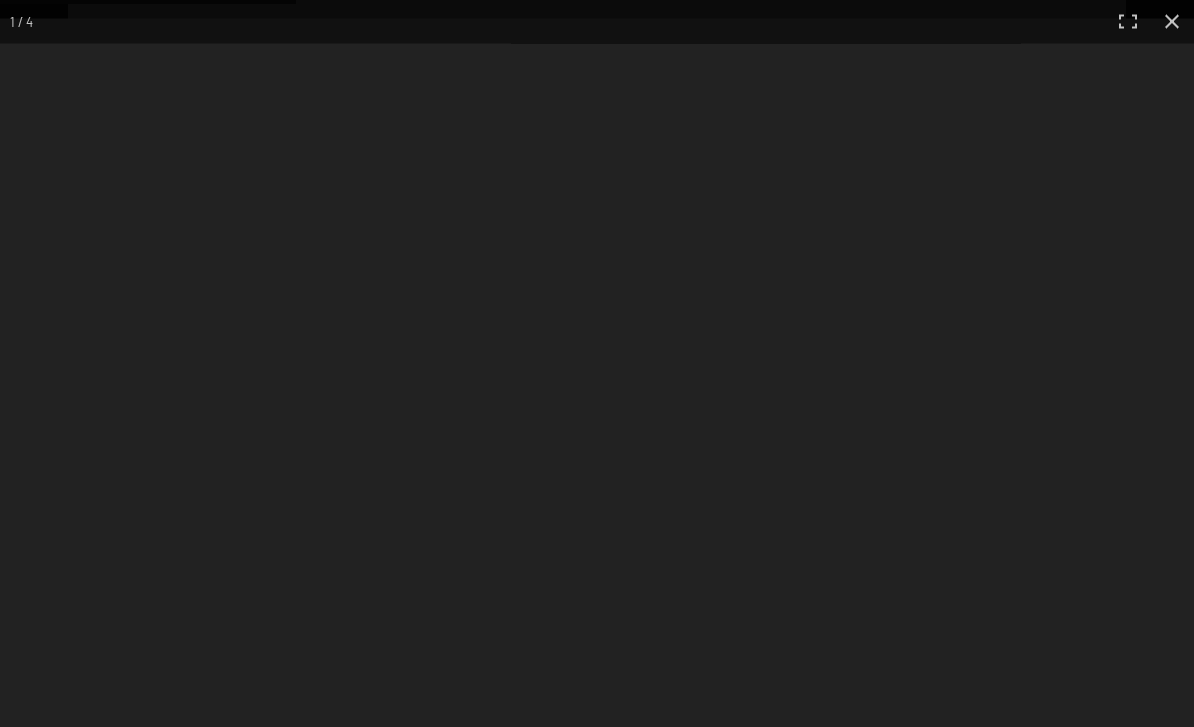 scroll, scrollTop: 1511, scrollLeft: 0, axis: vertical 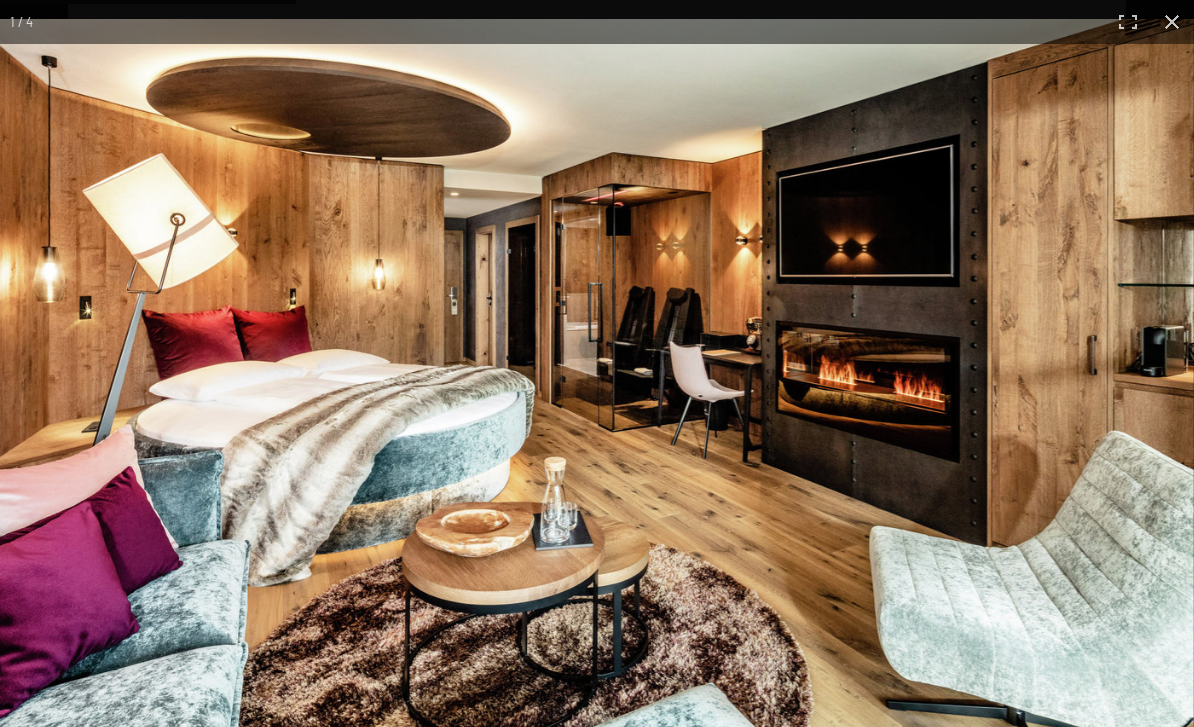 click at bounding box center (597, 395) 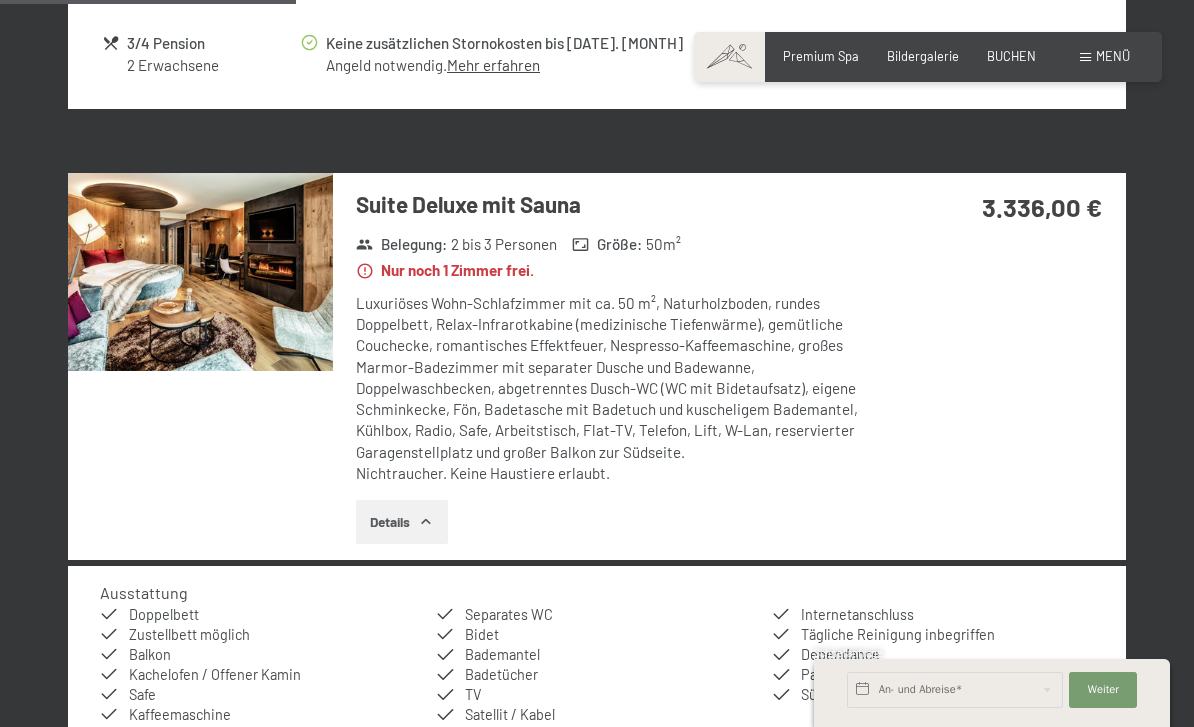 click on "6. September bis 12. September 2025  Zimmer wählen 2 Erwachsene  Zimmer Angebote/Pakete Junior Belegung : 2 bis 4 Personen Größe : 35  m² Wohn-Schlafzimmer mit ca. 35 m², Naturholzboden, Badezimmer mit Dusche, Bidet, getrenntem WC, Doppelwaschbecken, Schminkspiegel, Fön, Badetasche mit Badetuch und kuscheligem Bademantel, Kühlbox, Radio, Safe, Arbeitstisch, gemütliche Couchecke, Flat-TV, Telefon, Lift, W-Lan, Balkon, Garagenabstellplatz. Nichtraucher. Keine Haustiere erlaubt. Details 2.856,00 €   Angebot ab 5 Tage 2.856,00 €   3/4 Pension 2 Erwachsene  Keine zusätzlichen Stornokosten bis 17. August Angeld notwendig.  Mehr erfahren 2.856,00 €   Auswählen   Angebot Tagespreis 3.156,00 €   3/4 Pension 2 Erwachsene  Keine zusätzlichen Stornokosten bis 17. August Angeld notwendig.  Mehr erfahren 3.156,00 €   Auswählen Vital Superior Belegung : 2 bis 4 Personen Größe : 40  m² Nichtraucher. Keine Haustiere erlaubt. Details 2.952,00 €   Angebot ab 5 Tage 2.952,00 €   3/4 Pension" at bounding box center [597, 1556] 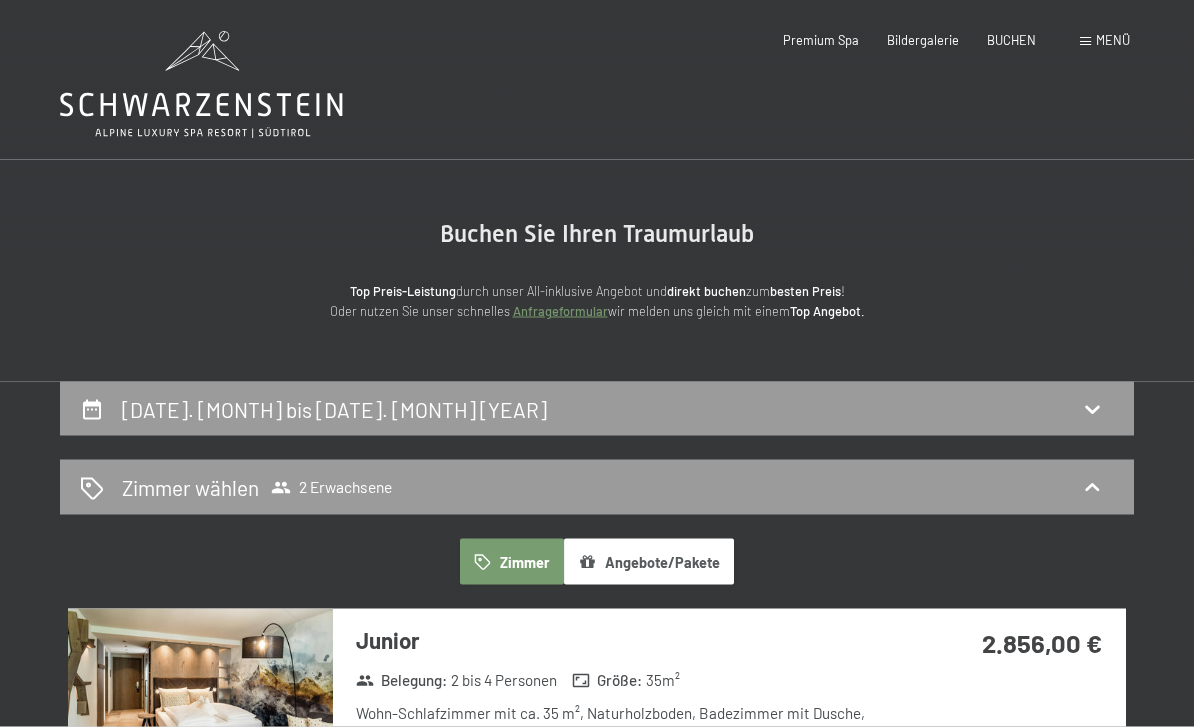 scroll, scrollTop: 0, scrollLeft: 0, axis: both 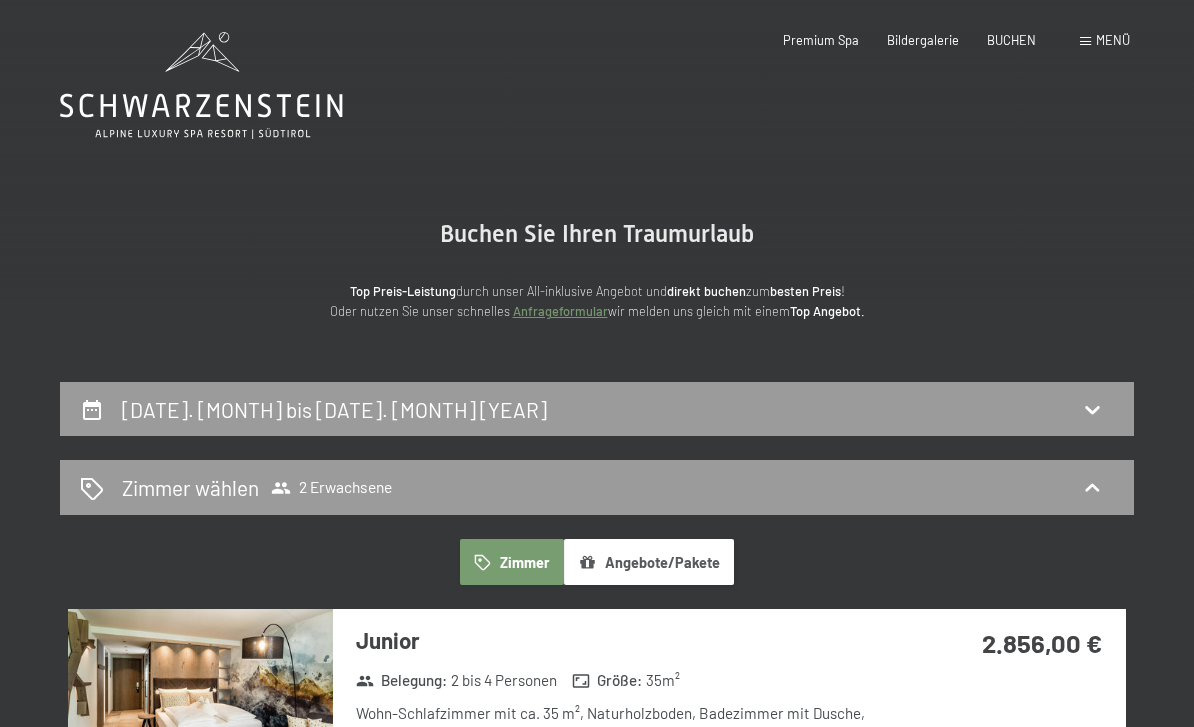 click 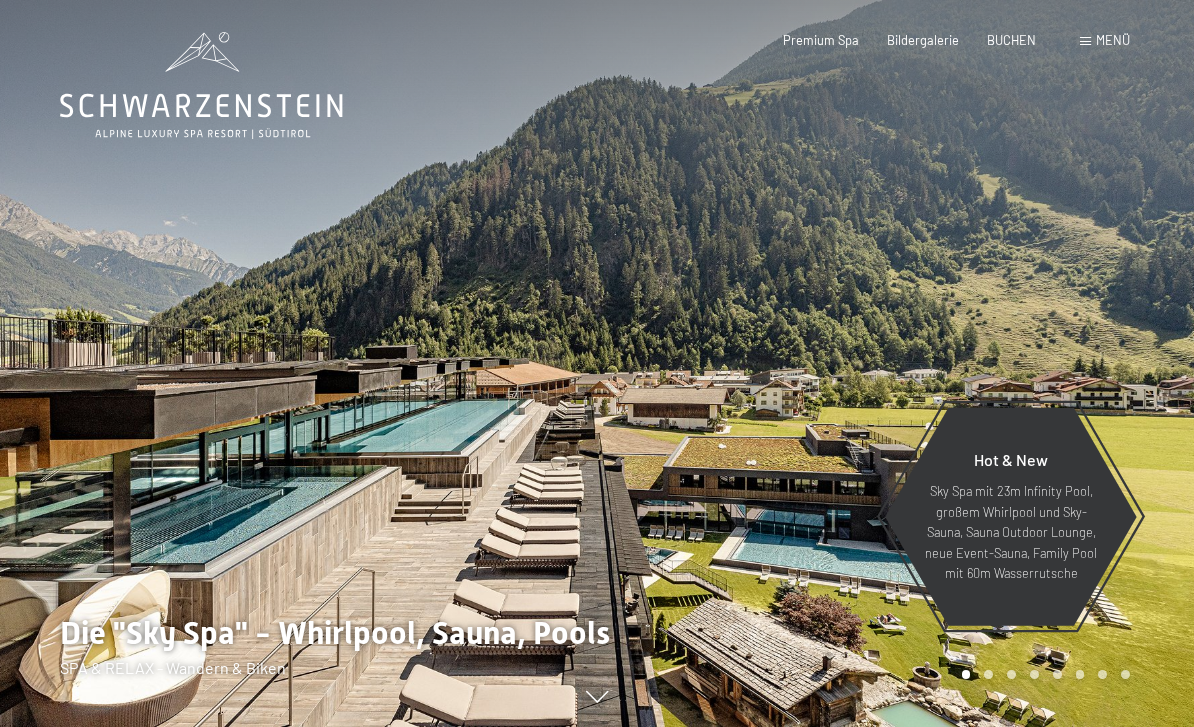 scroll, scrollTop: 0, scrollLeft: 0, axis: both 